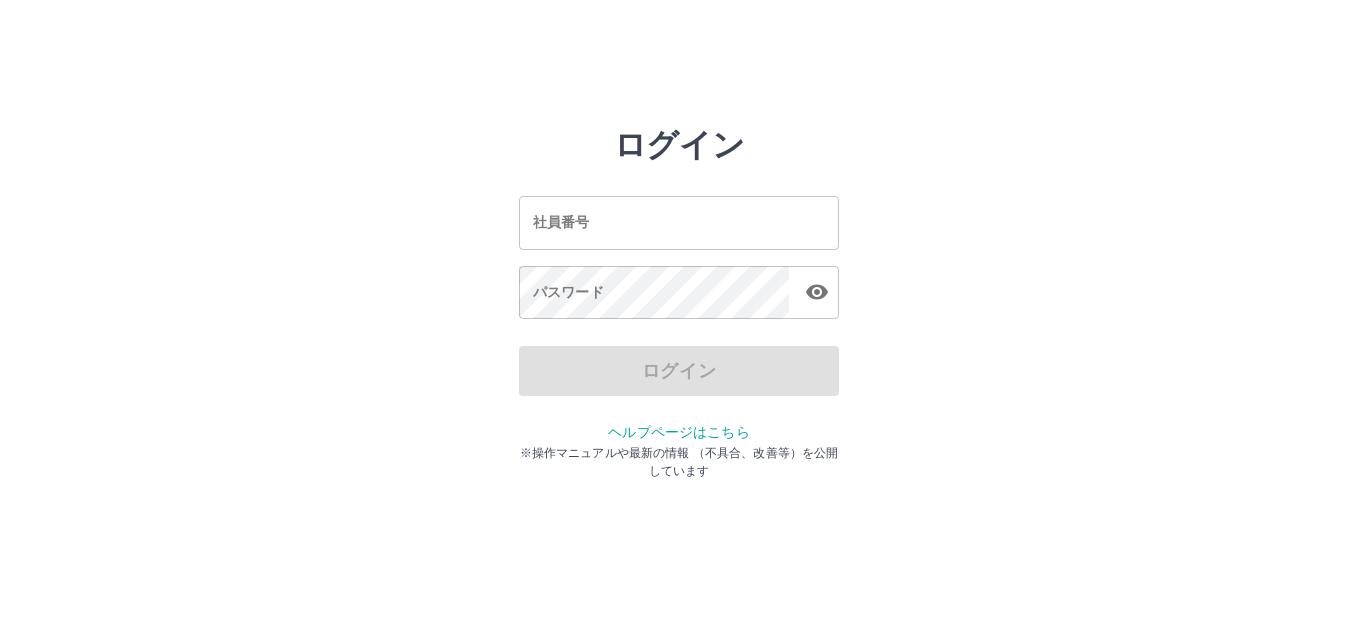 scroll, scrollTop: 0, scrollLeft: 0, axis: both 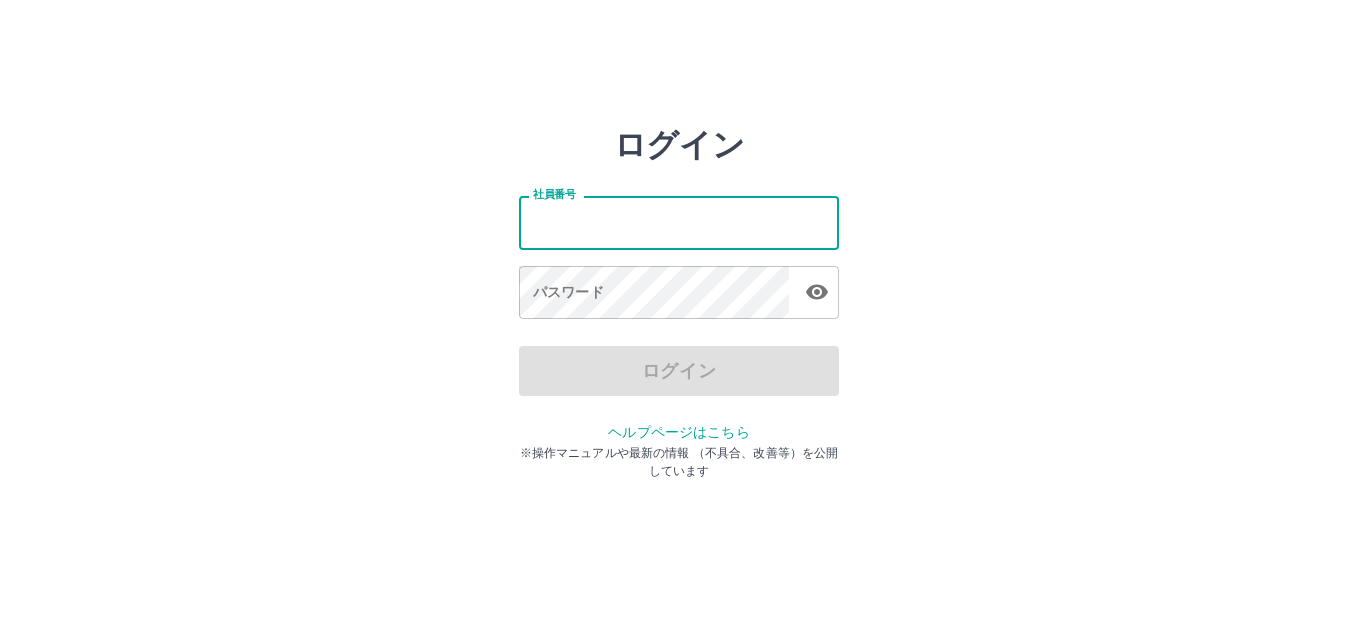 drag, startPoint x: 563, startPoint y: 235, endPoint x: 572, endPoint y: 242, distance: 11.401754 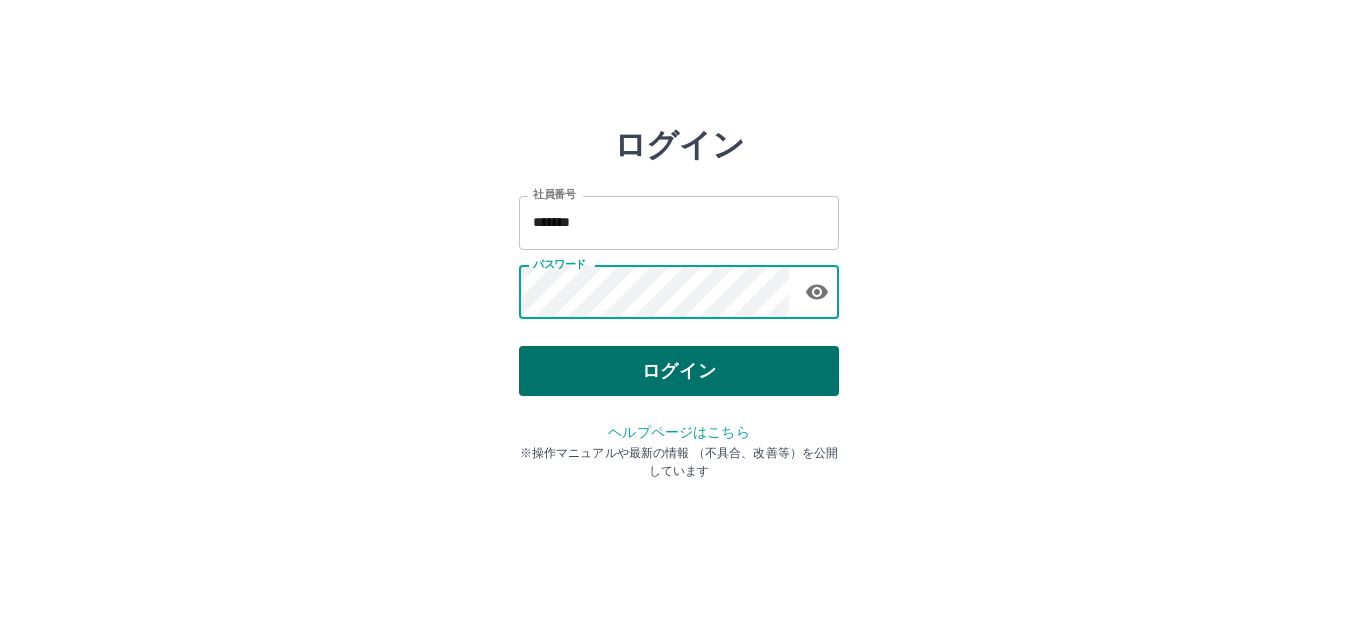 click on "ログイン" at bounding box center (679, 371) 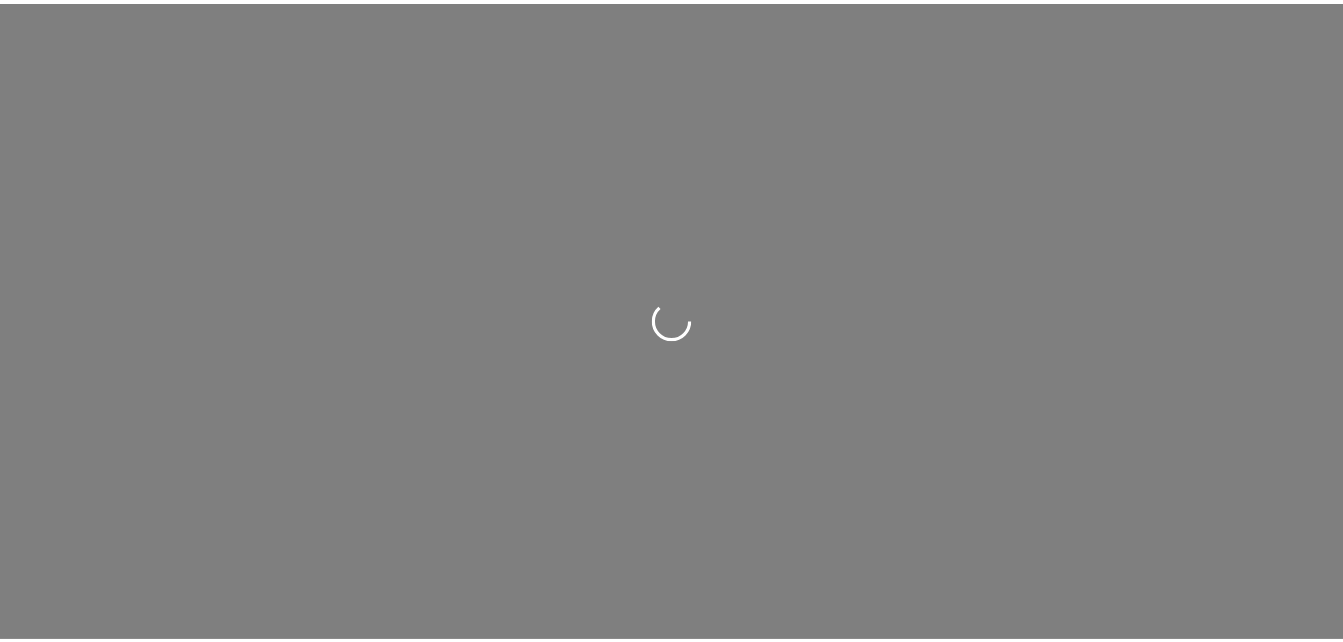 scroll, scrollTop: 0, scrollLeft: 0, axis: both 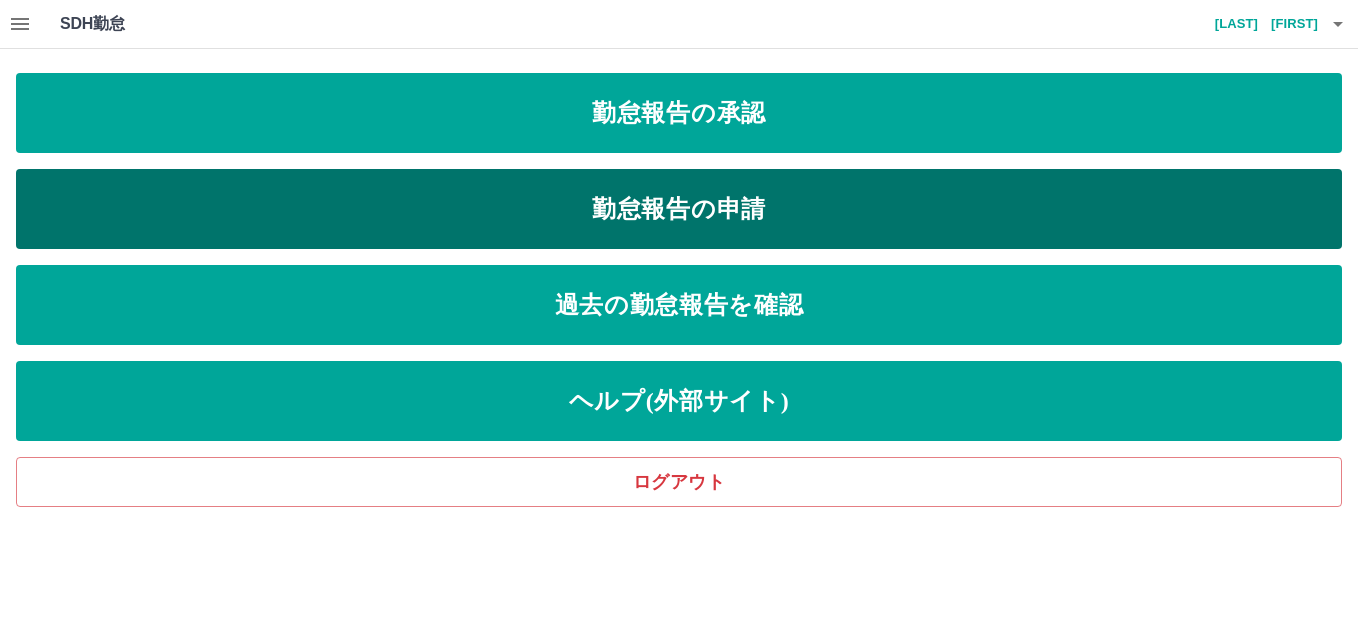 click on "勤怠報告の申請" at bounding box center [679, 209] 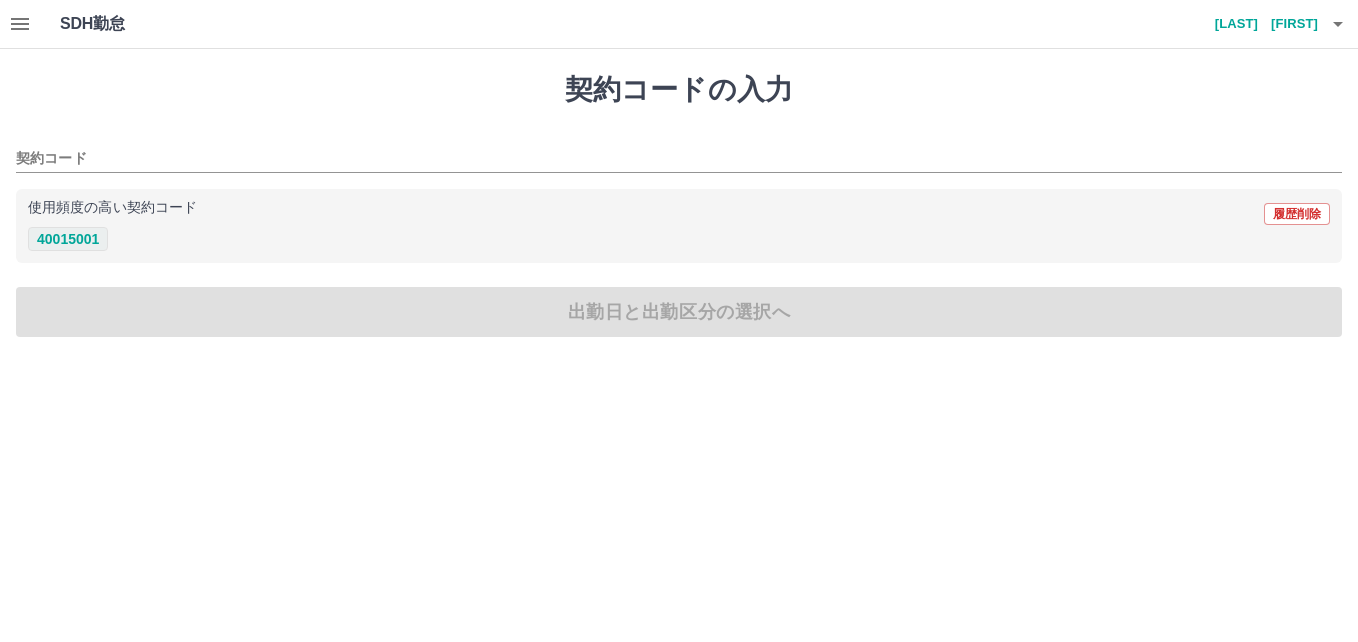 click on "40015001" at bounding box center (68, 239) 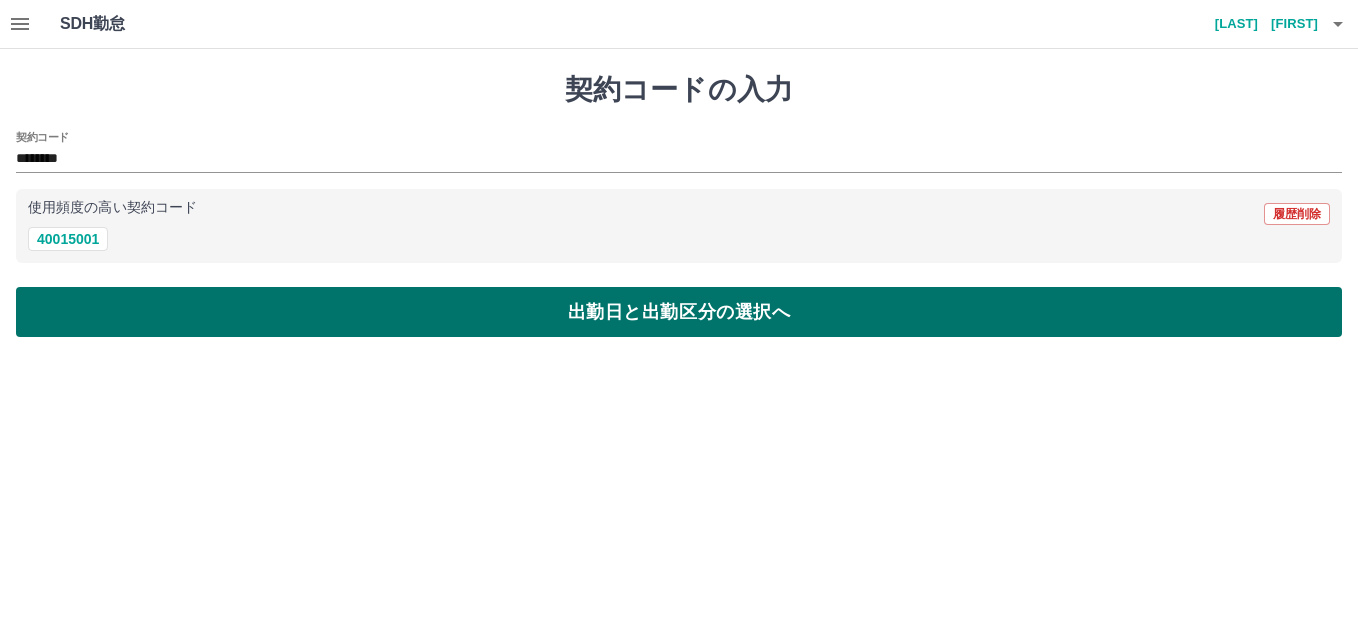 click on "出勤日と出勤区分の選択へ" at bounding box center [679, 312] 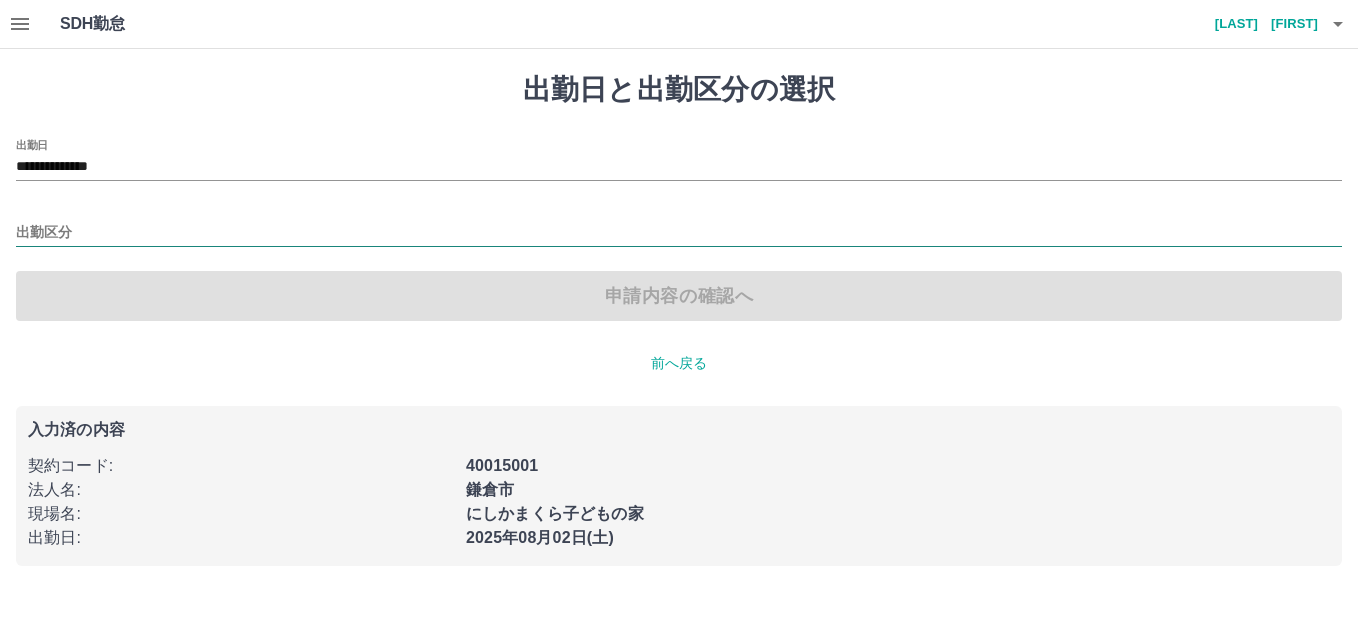 click on "出勤区分" at bounding box center (679, 233) 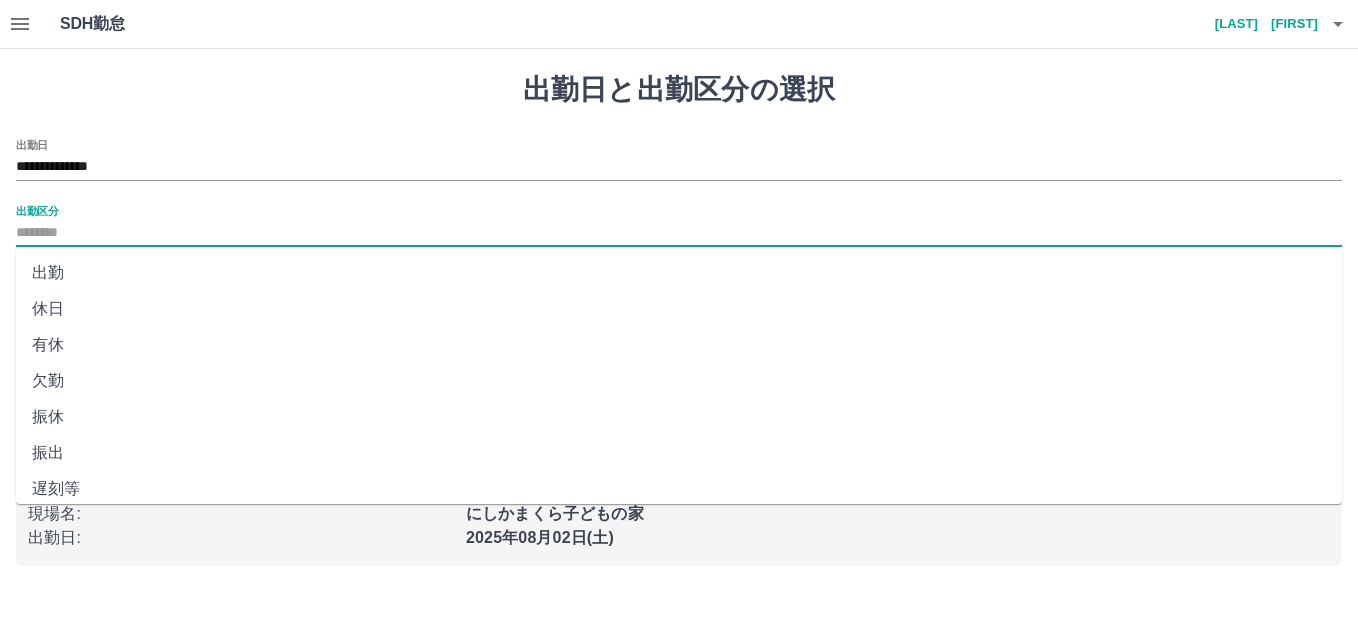 click on "出勤" at bounding box center (679, 273) 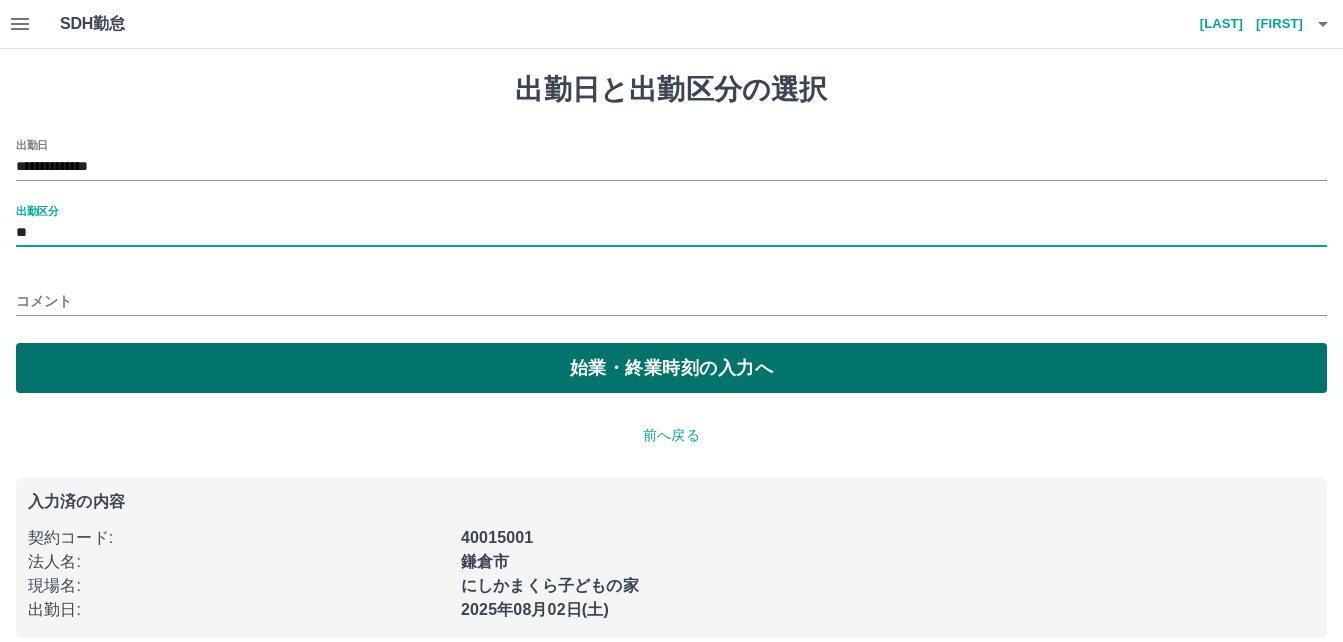 click on "始業・終業時刻の入力へ" at bounding box center (671, 368) 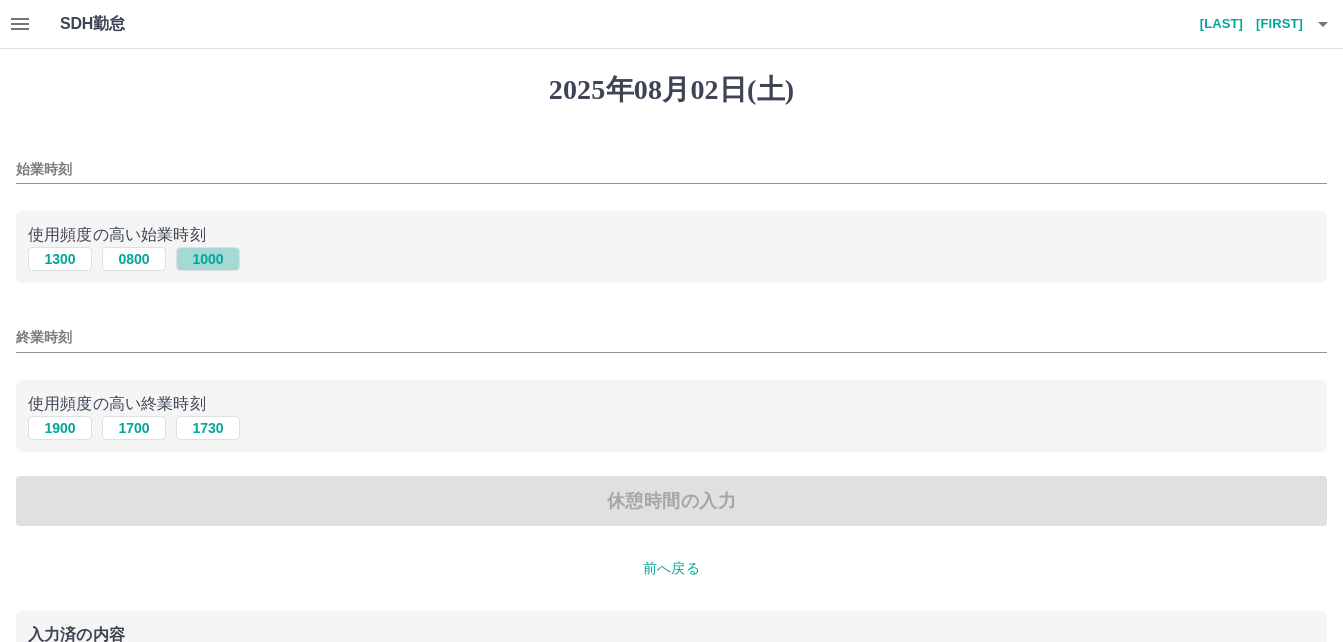 click on "1000" at bounding box center [208, 259] 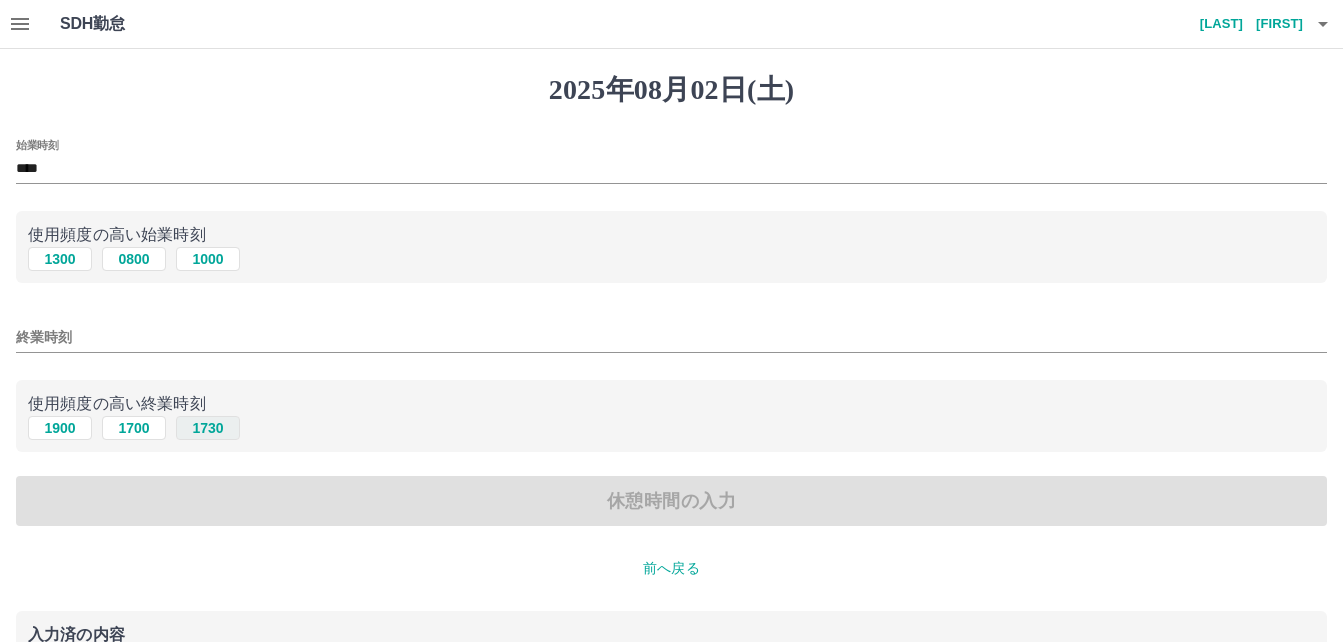 click on "1730" at bounding box center (208, 428) 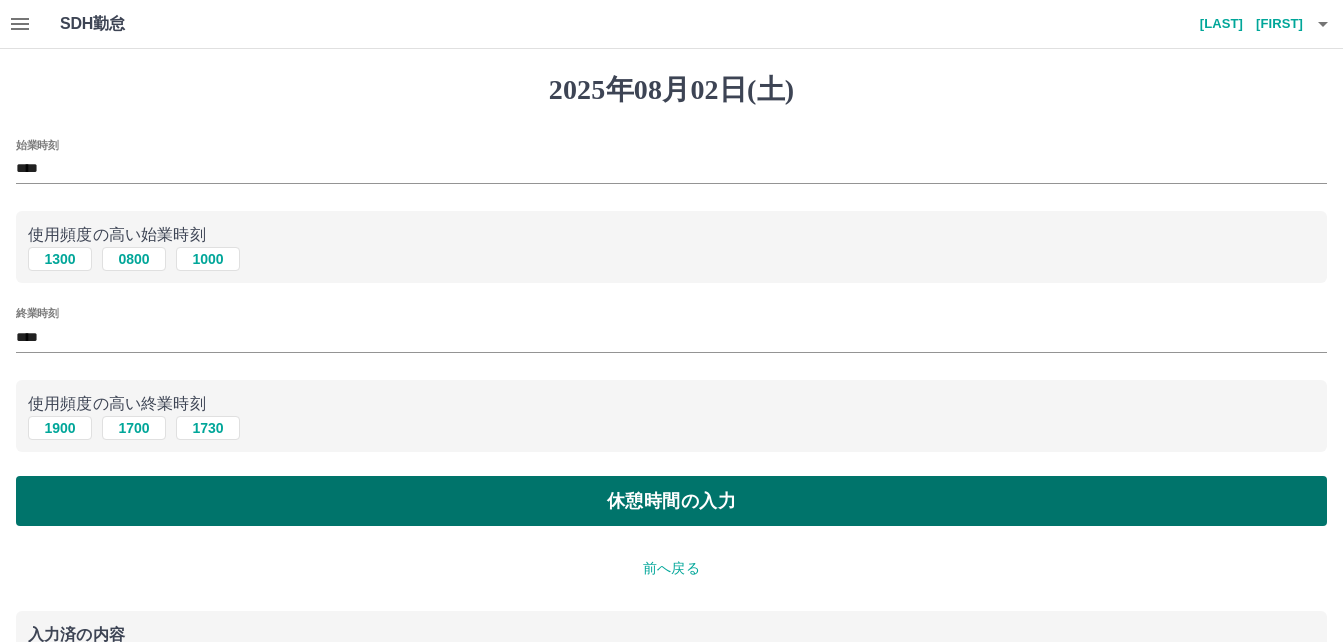 click on "休憩時間の入力" at bounding box center [671, 501] 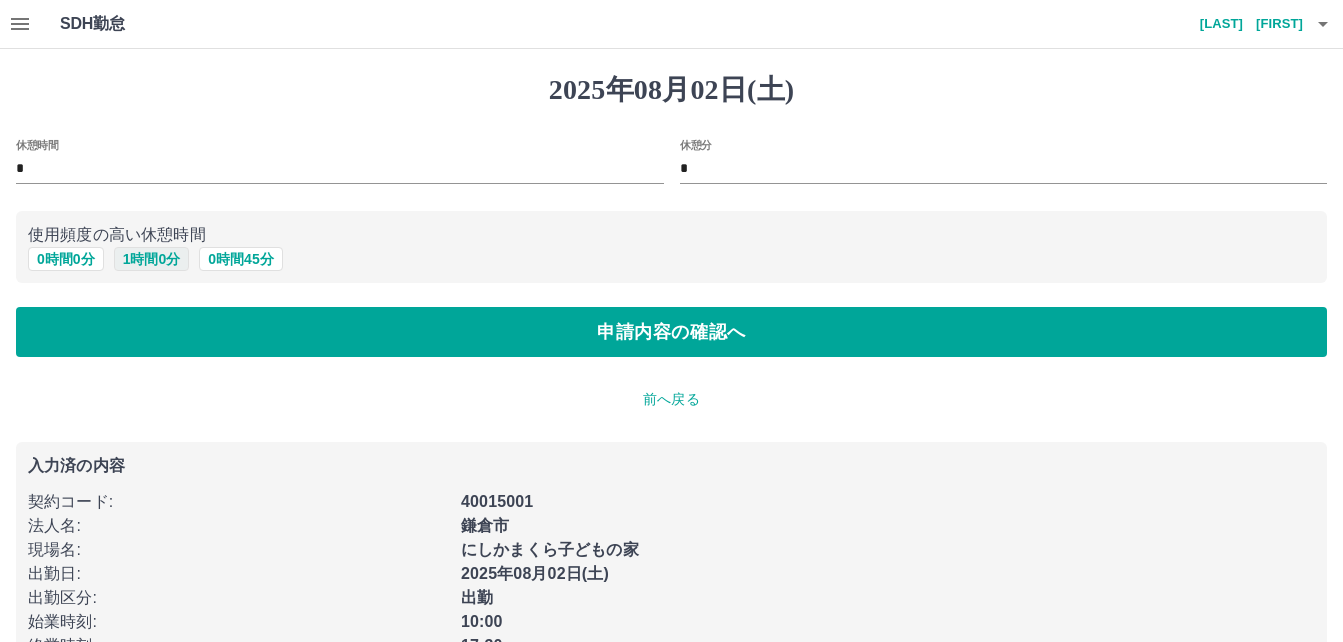 click on "1 時間 0 分" at bounding box center [152, 259] 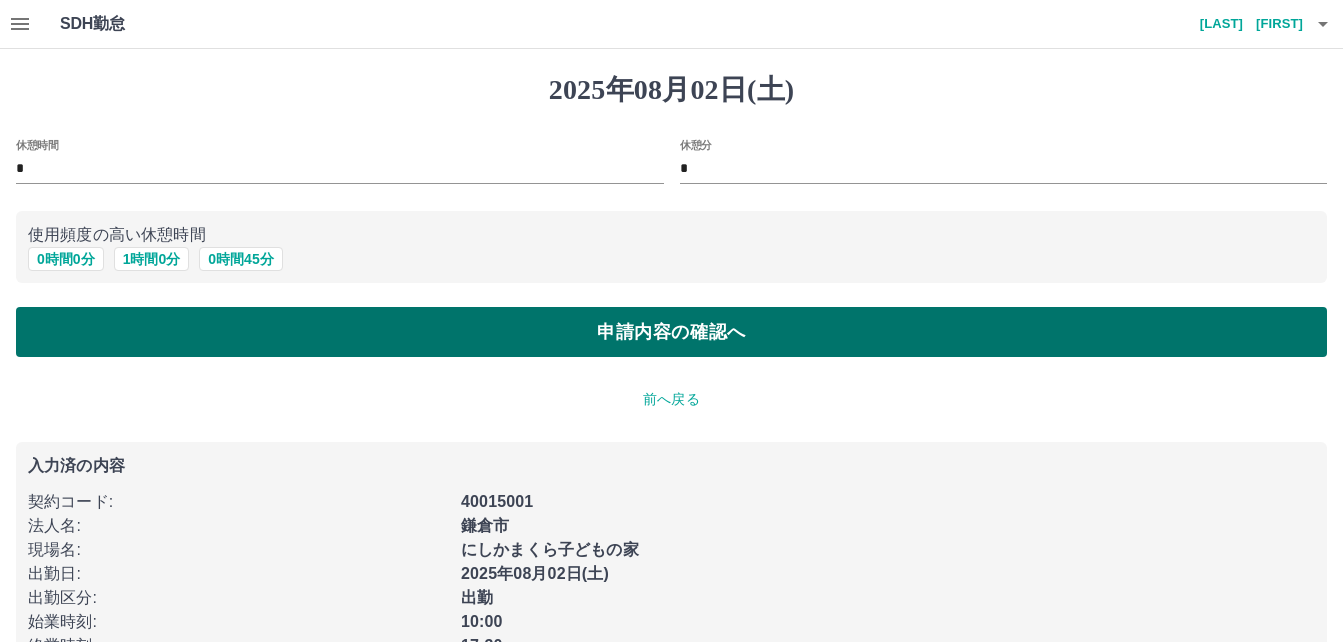 click on "申請内容の確認へ" at bounding box center [671, 332] 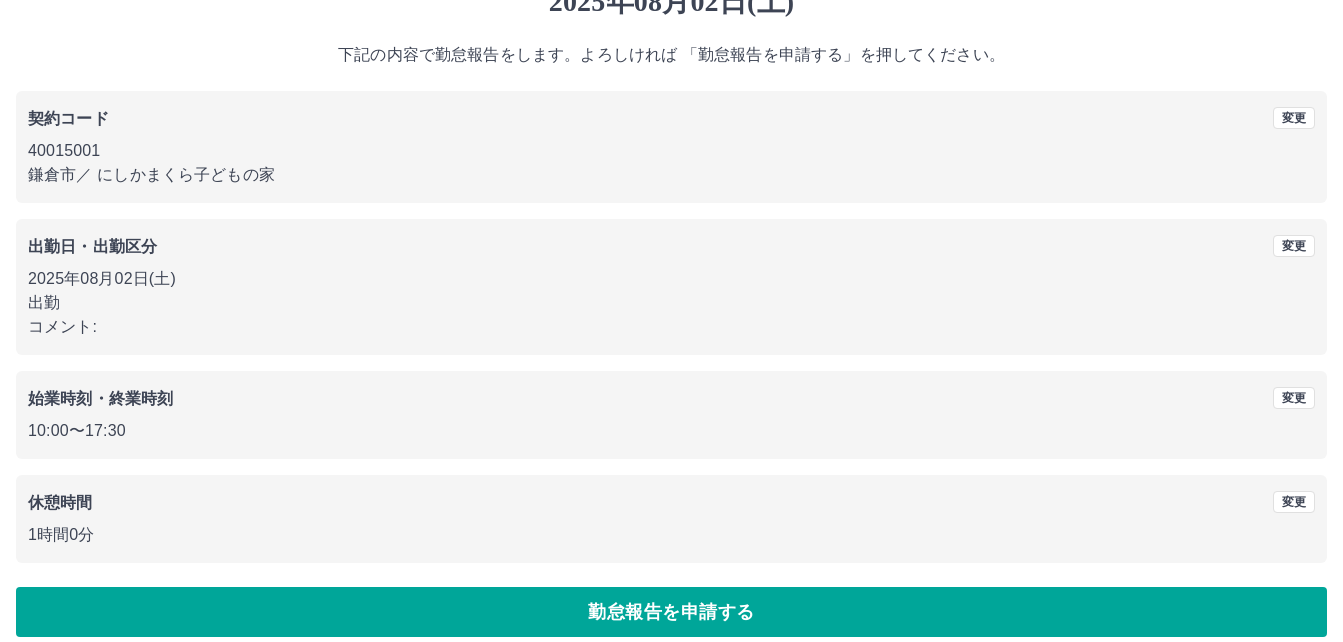 scroll, scrollTop: 107, scrollLeft: 0, axis: vertical 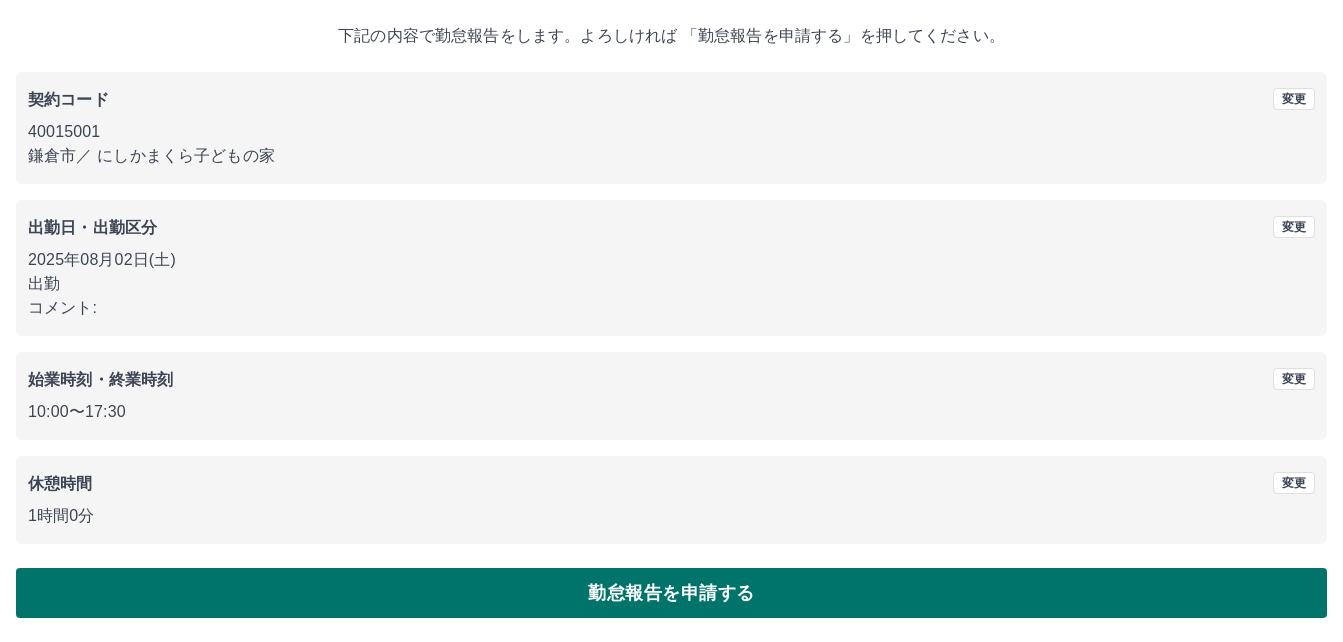 click on "勤怠報告を申請する" at bounding box center (671, 593) 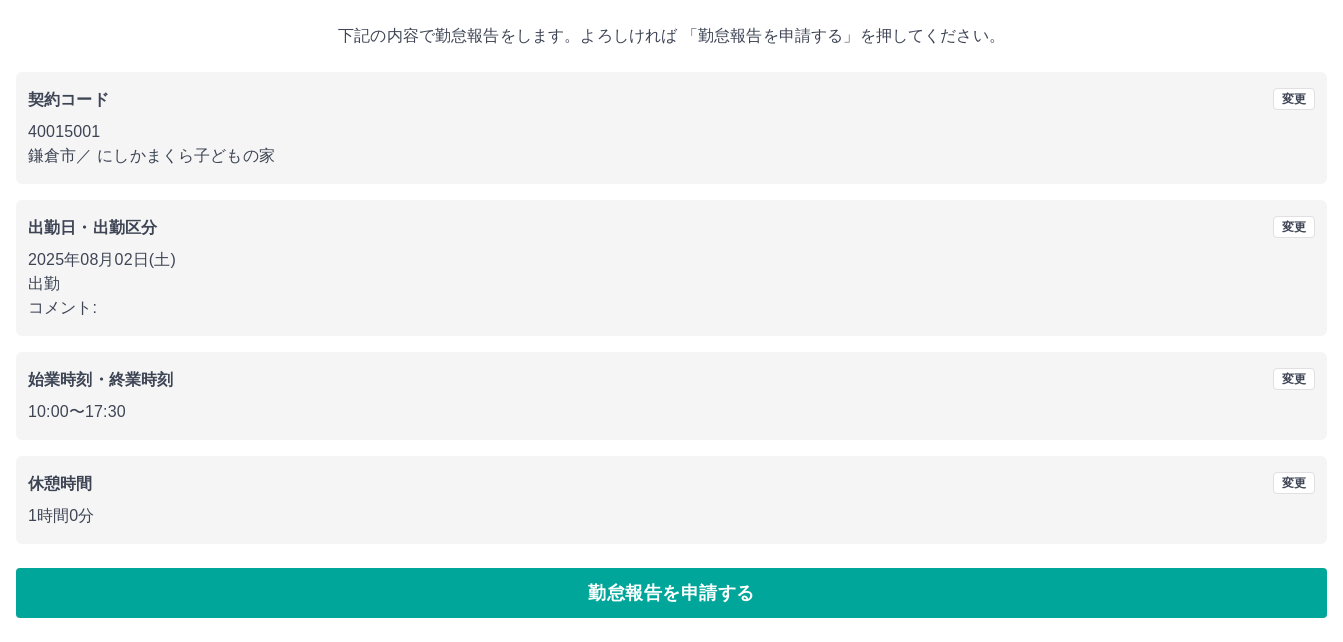 scroll, scrollTop: 0, scrollLeft: 0, axis: both 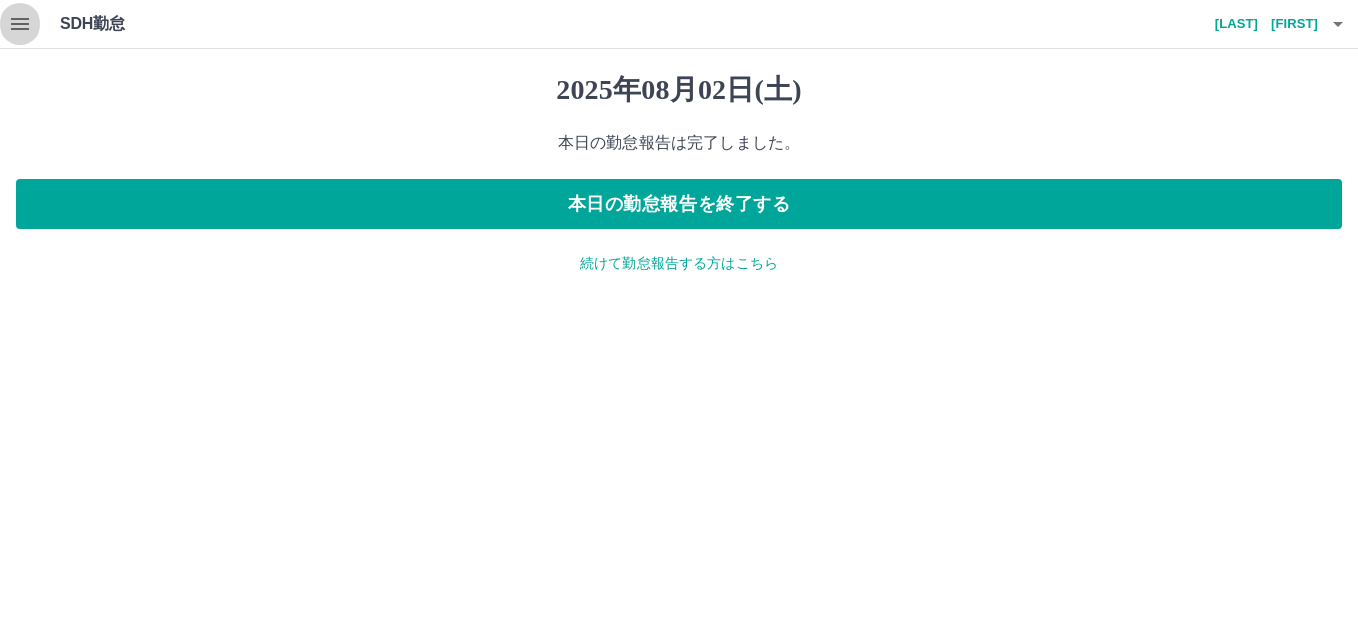 click 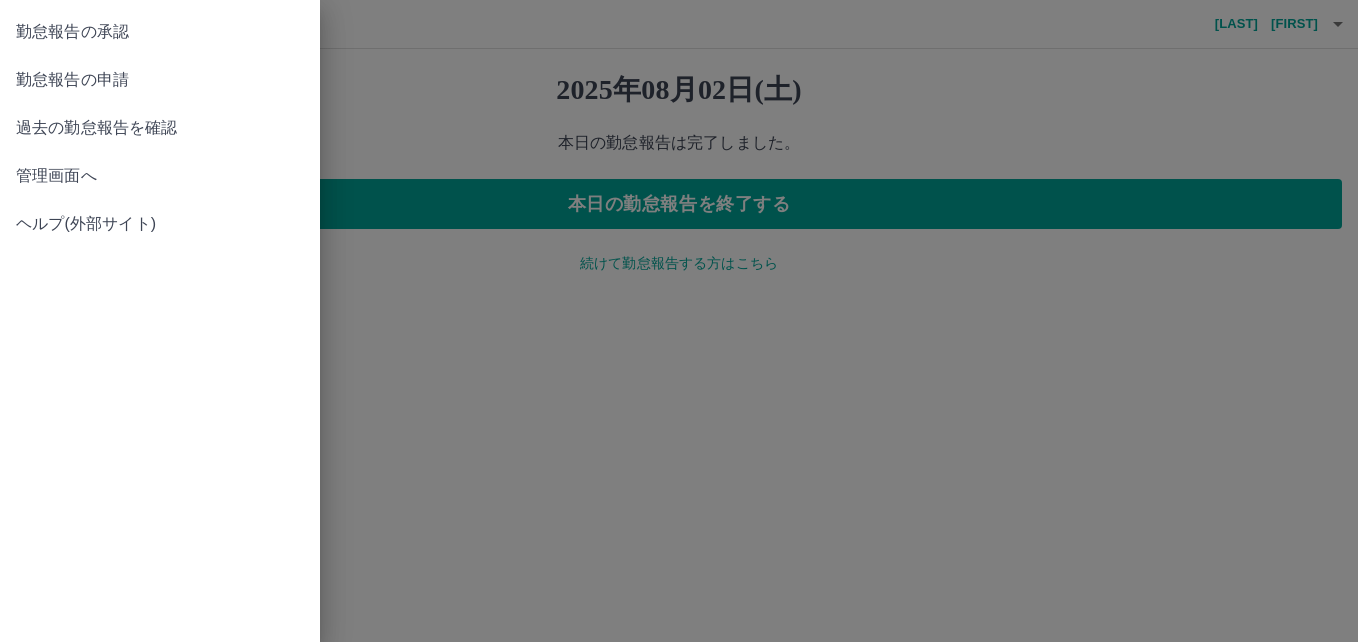 click on "勤怠報告の承認" at bounding box center (160, 32) 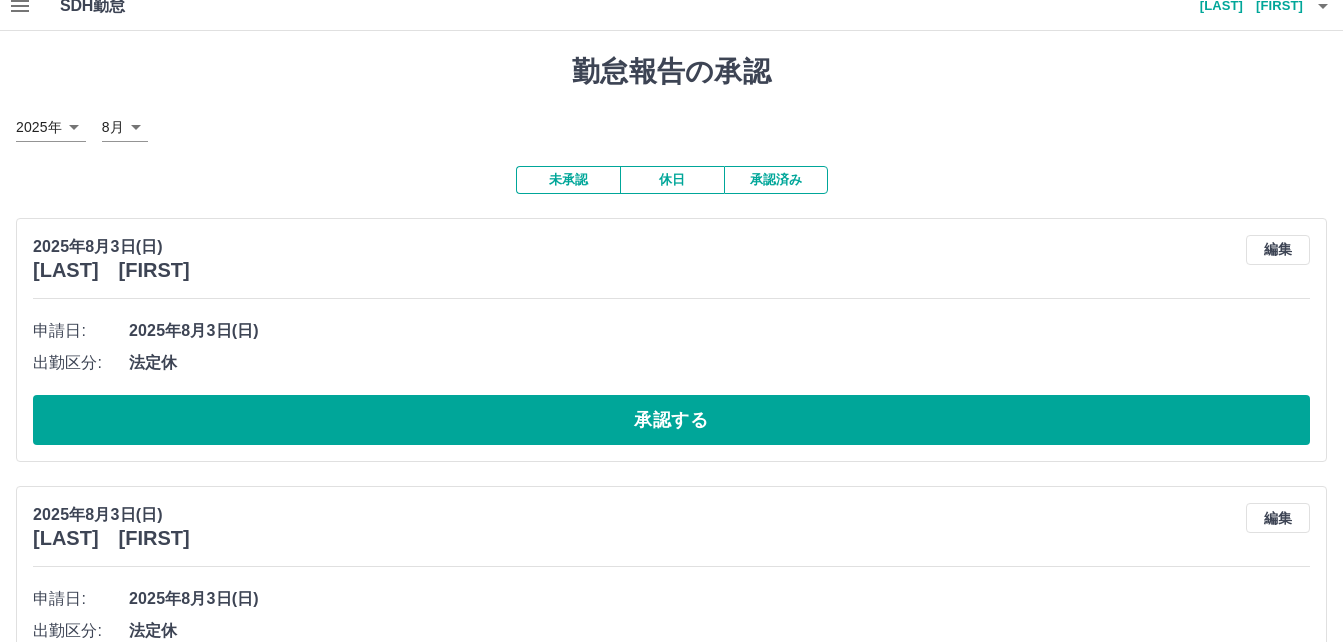 scroll, scrollTop: 0, scrollLeft: 0, axis: both 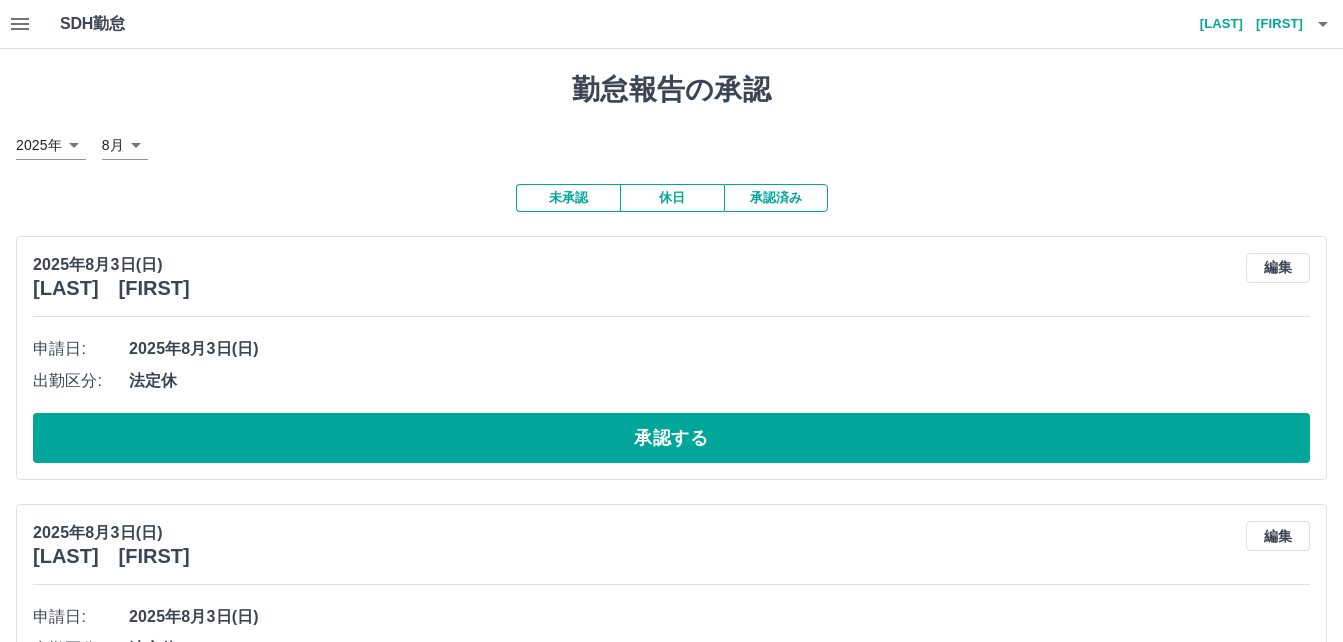 click 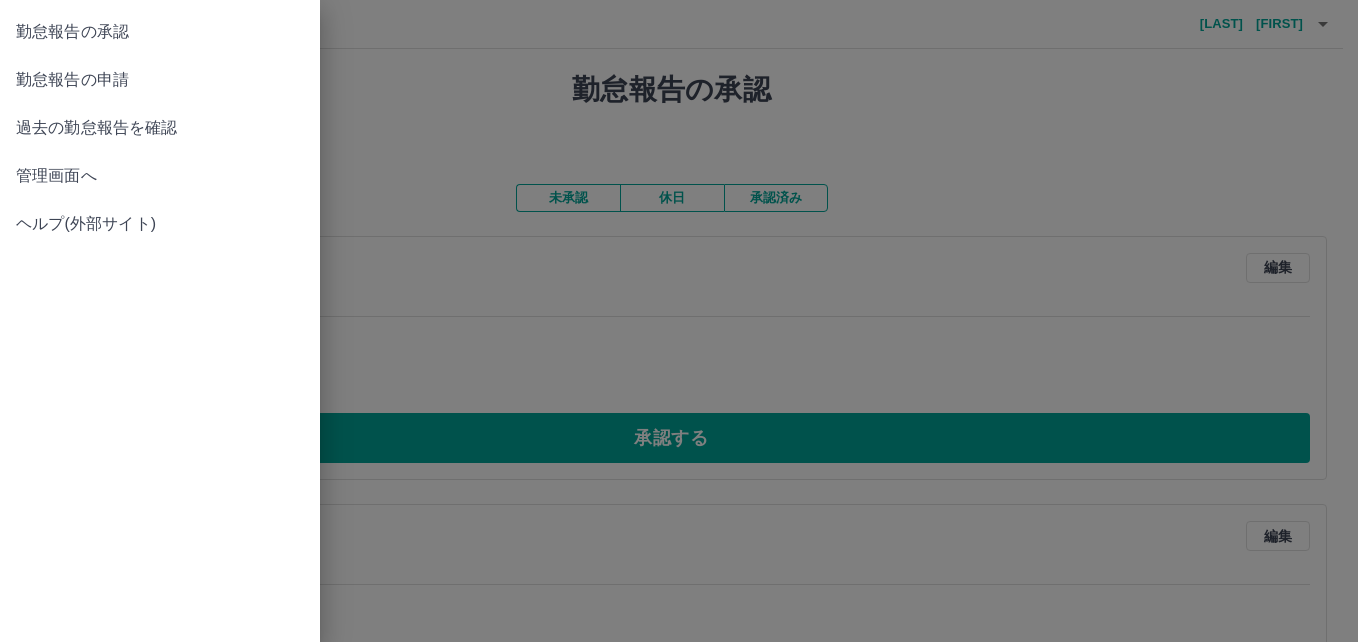 click on "勤怠報告の申請" at bounding box center (160, 80) 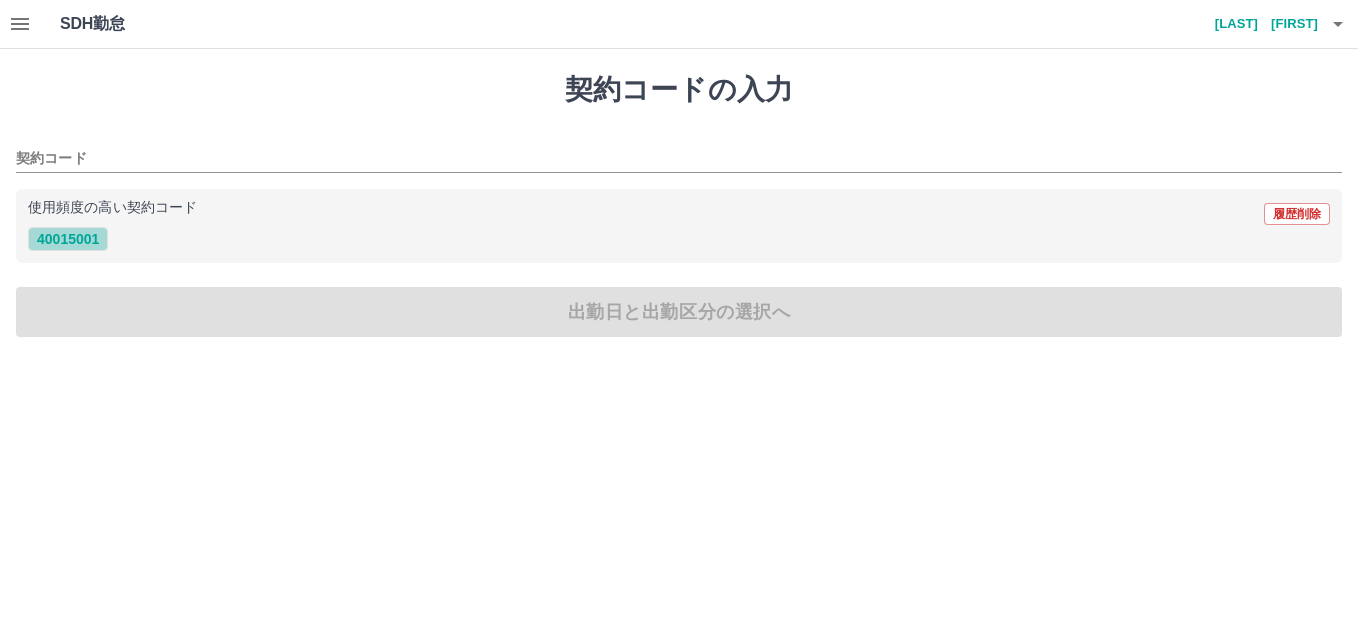 click on "40015001" at bounding box center (68, 239) 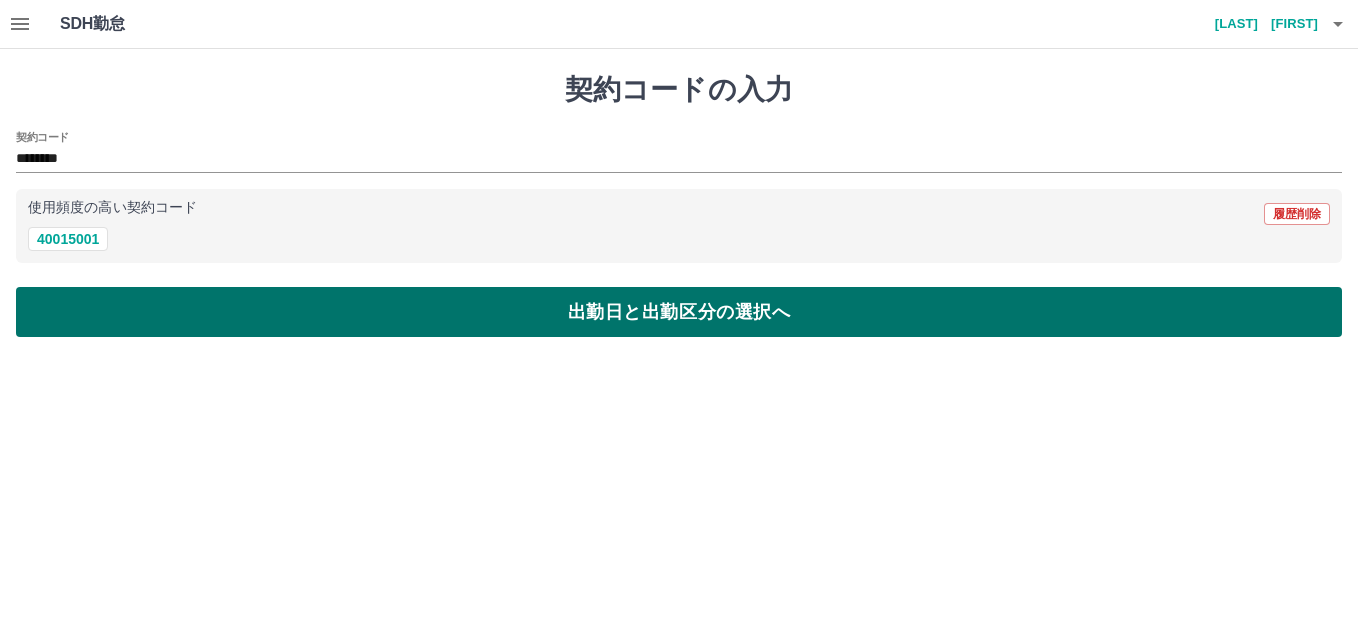 click on "出勤日と出勤区分の選択へ" at bounding box center [679, 312] 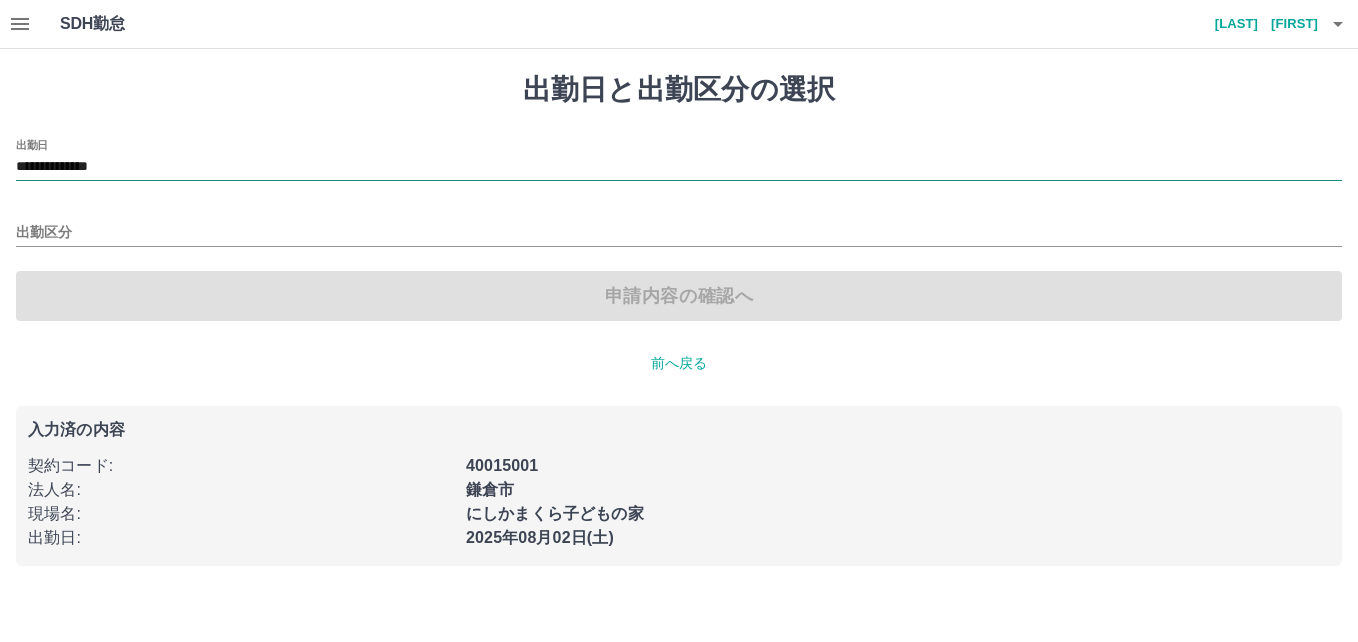 click on "**********" at bounding box center (679, 167) 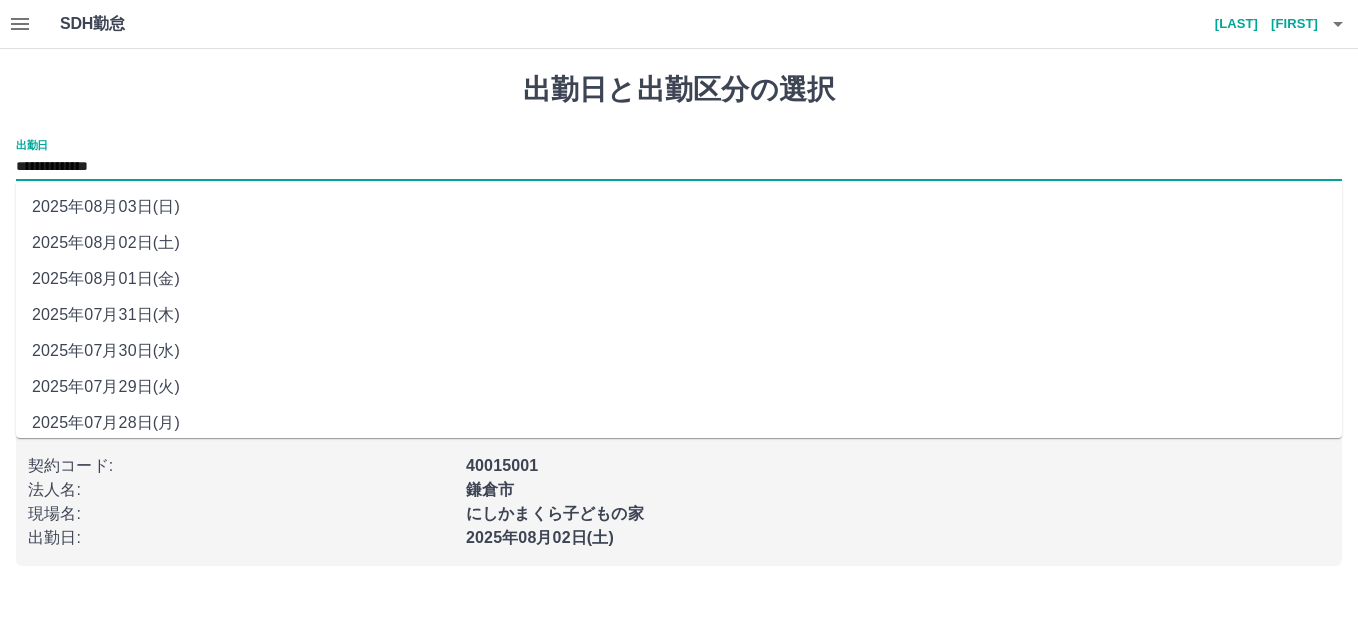 drag, startPoint x: 96, startPoint y: 169, endPoint x: 115, endPoint y: 278, distance: 110.64357 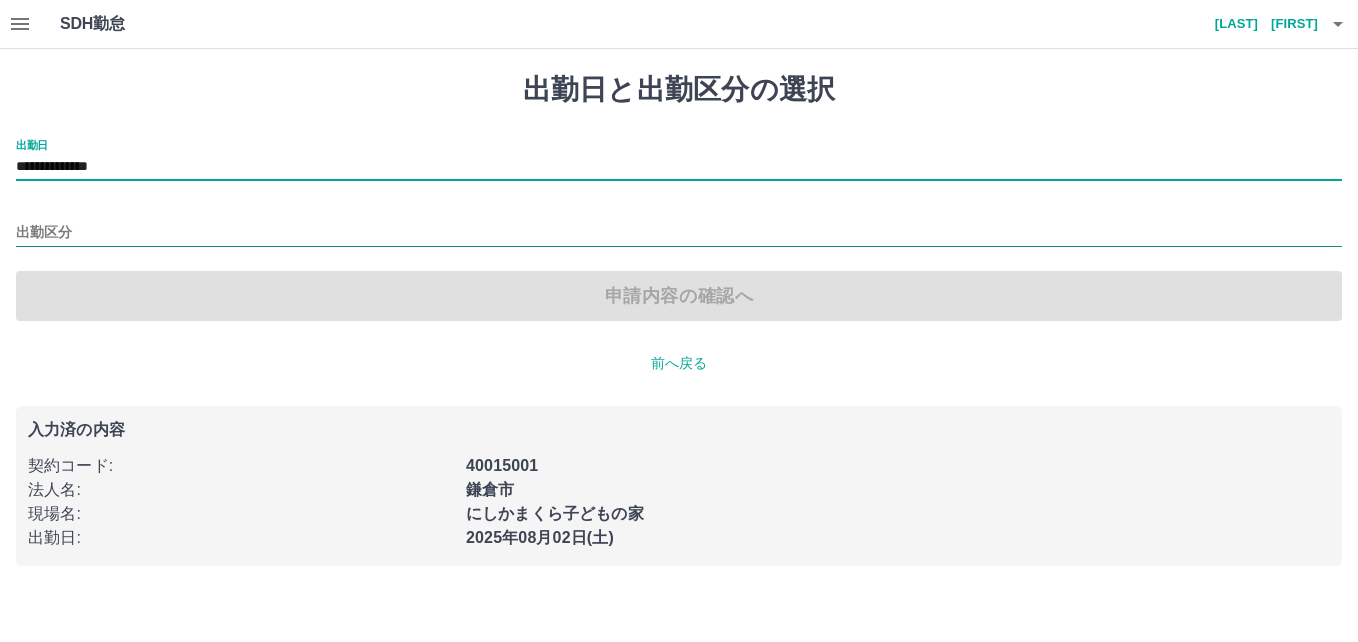 click on "出勤区分" at bounding box center (679, 233) 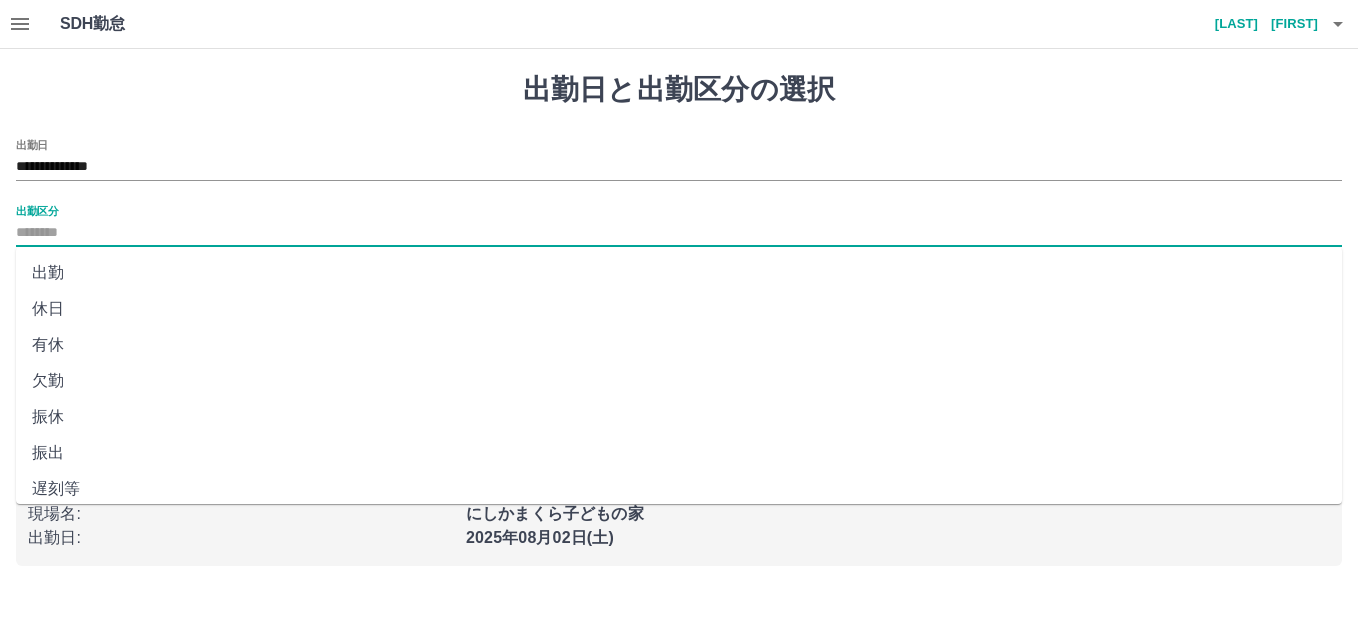 click on "出勤" at bounding box center (679, 273) 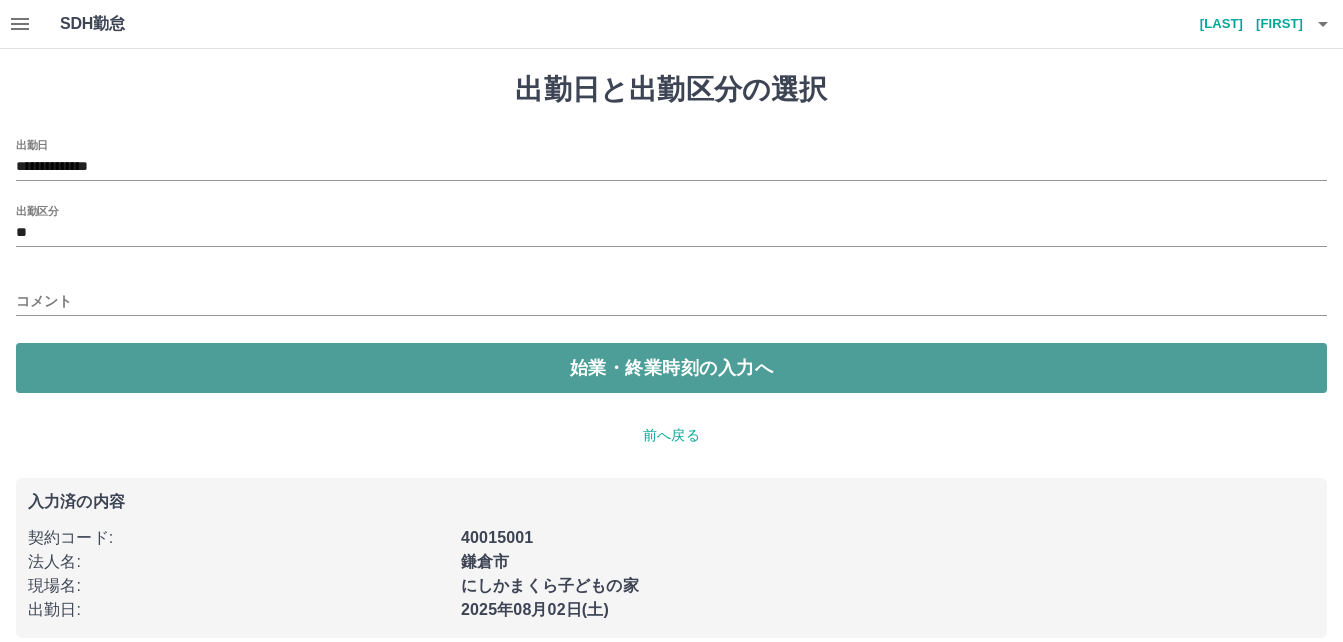 click on "始業・終業時刻の入力へ" at bounding box center [671, 368] 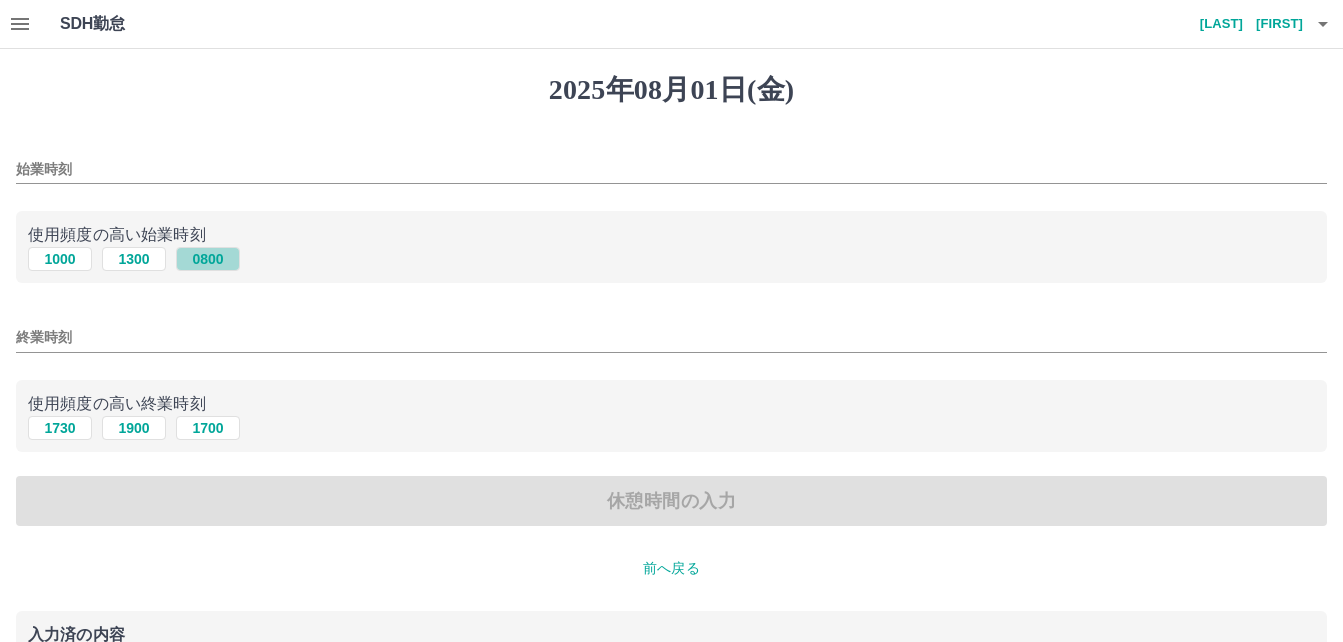 click on "0800" at bounding box center (208, 259) 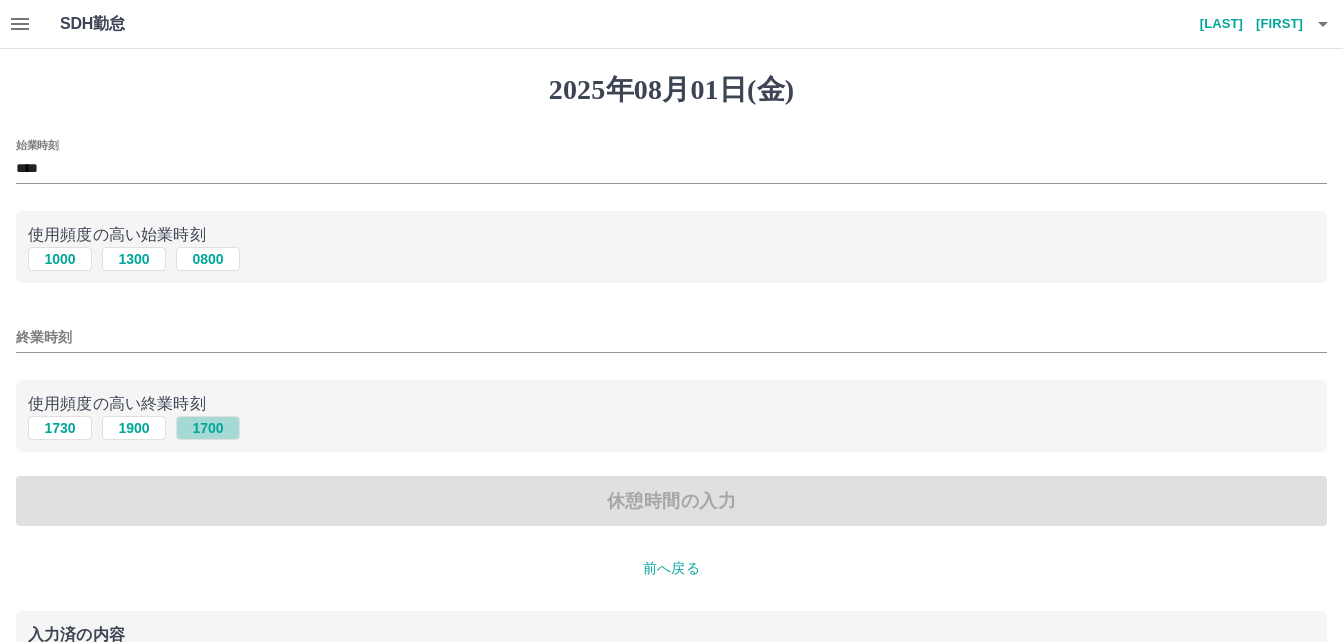 click on "1700" at bounding box center [208, 428] 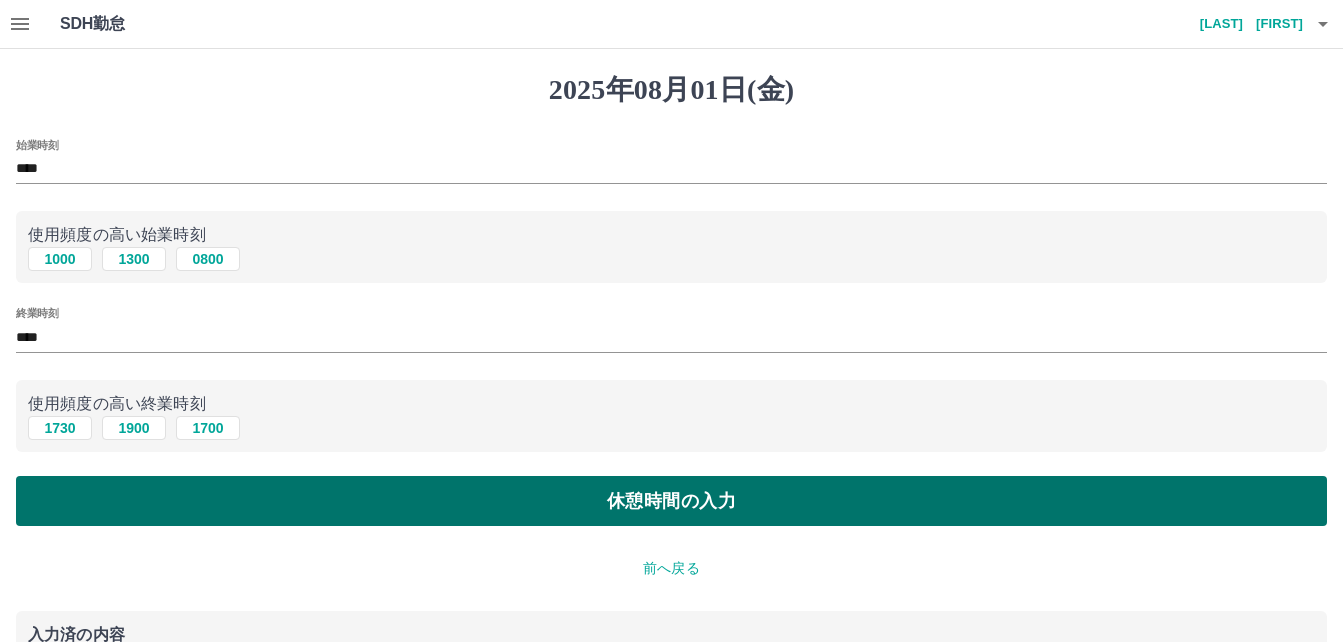 click on "休憩時間の入力" at bounding box center (671, 501) 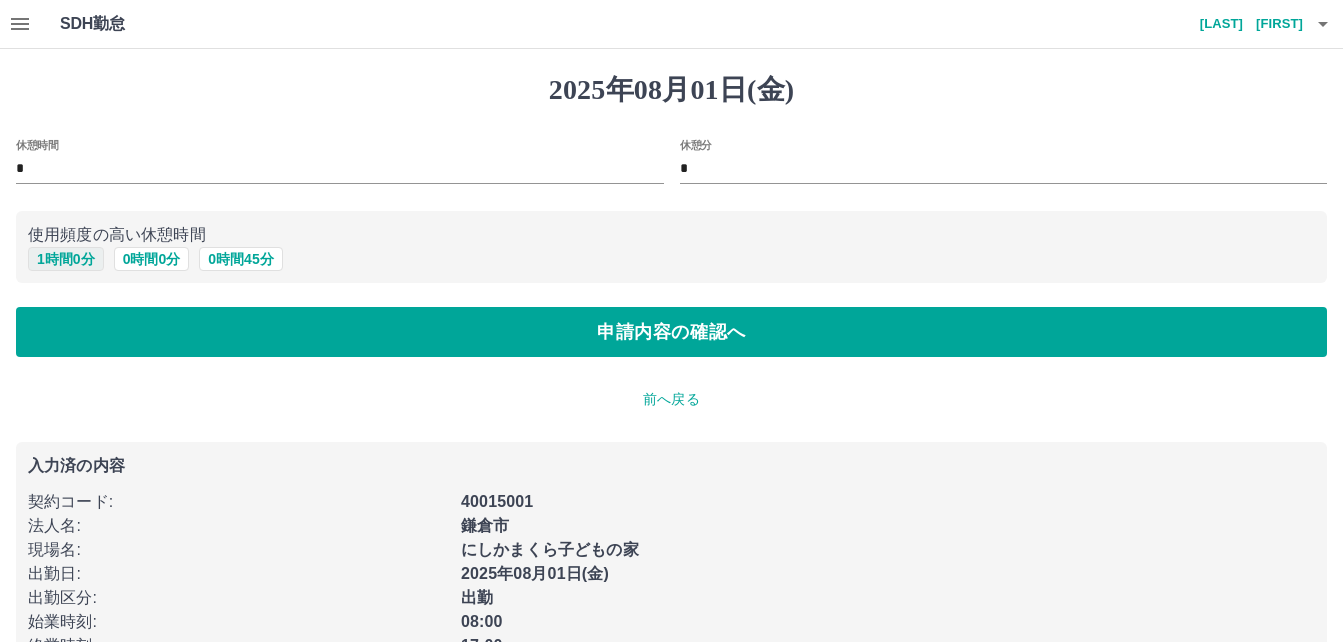 click on "1 時間 0 分" at bounding box center [66, 259] 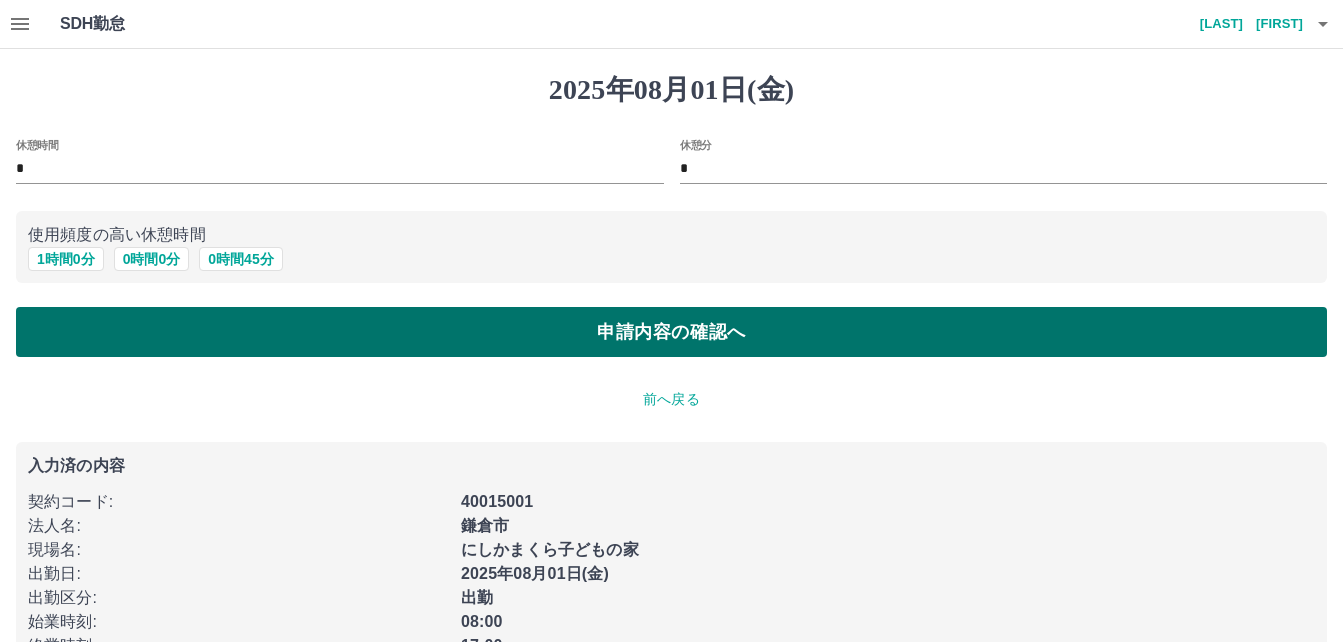 click on "申請内容の確認へ" at bounding box center [671, 332] 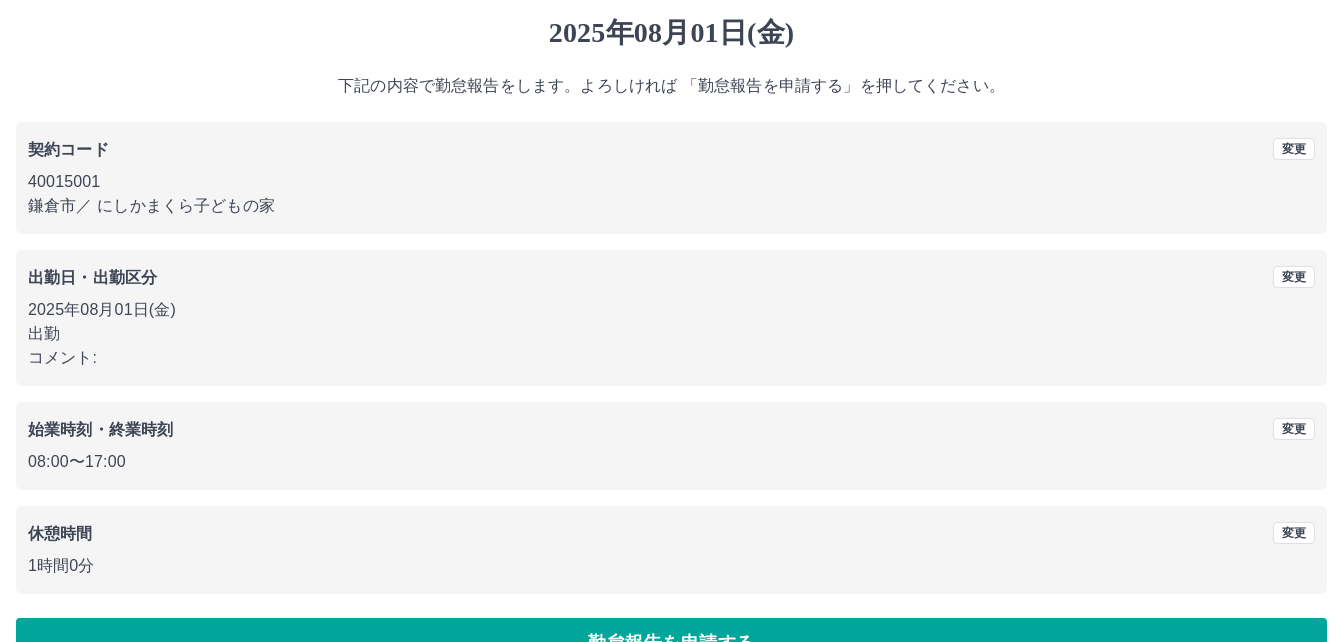 scroll, scrollTop: 107, scrollLeft: 0, axis: vertical 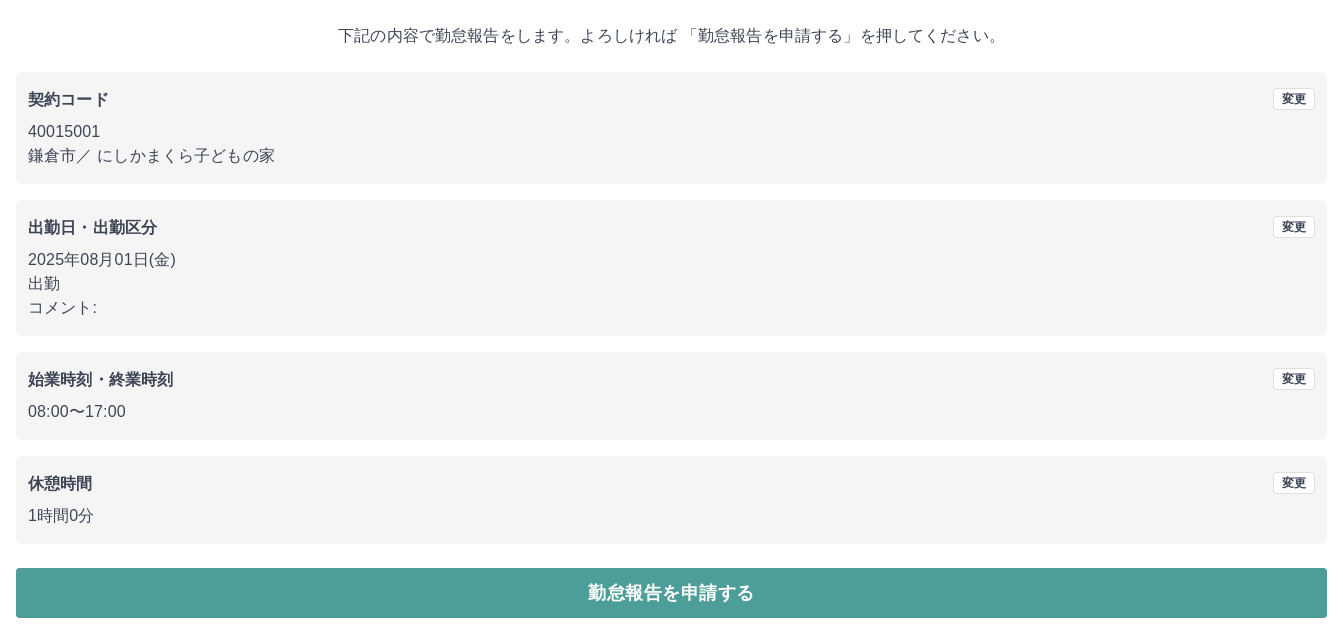 click on "勤怠報告を申請する" at bounding box center (671, 593) 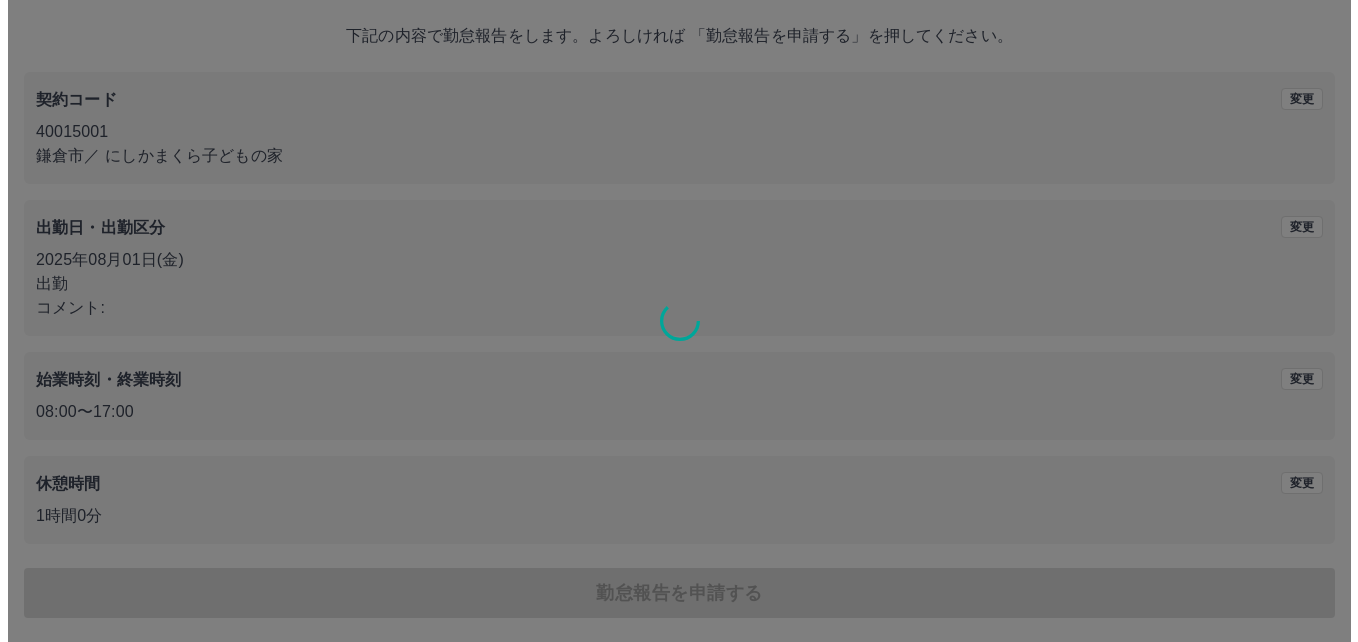 scroll, scrollTop: 0, scrollLeft: 0, axis: both 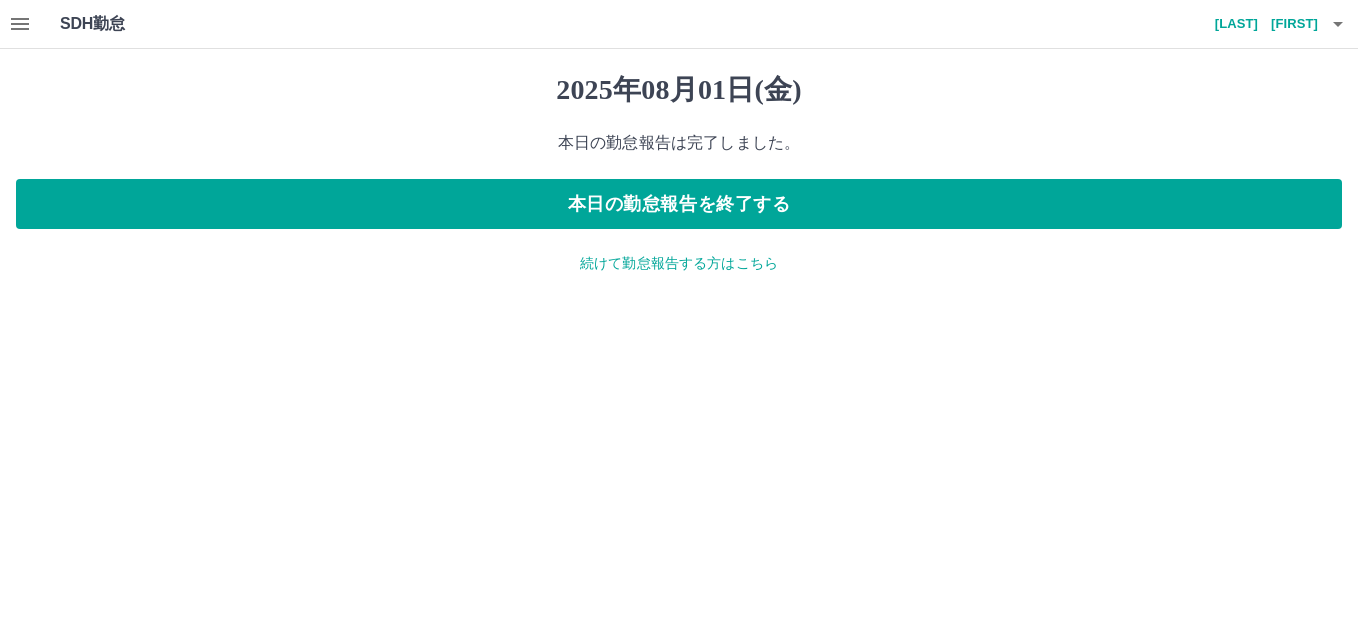 click on "続けて勤怠報告する方はこちら" at bounding box center (679, 263) 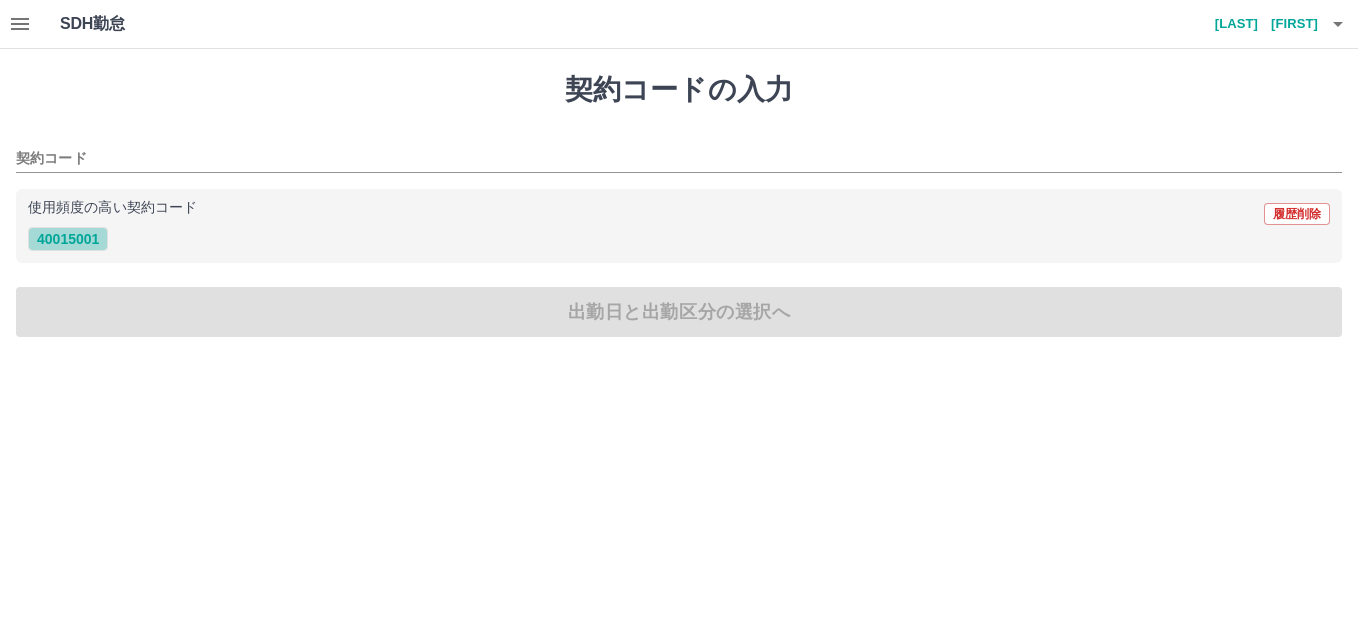 click on "40015001" at bounding box center [68, 239] 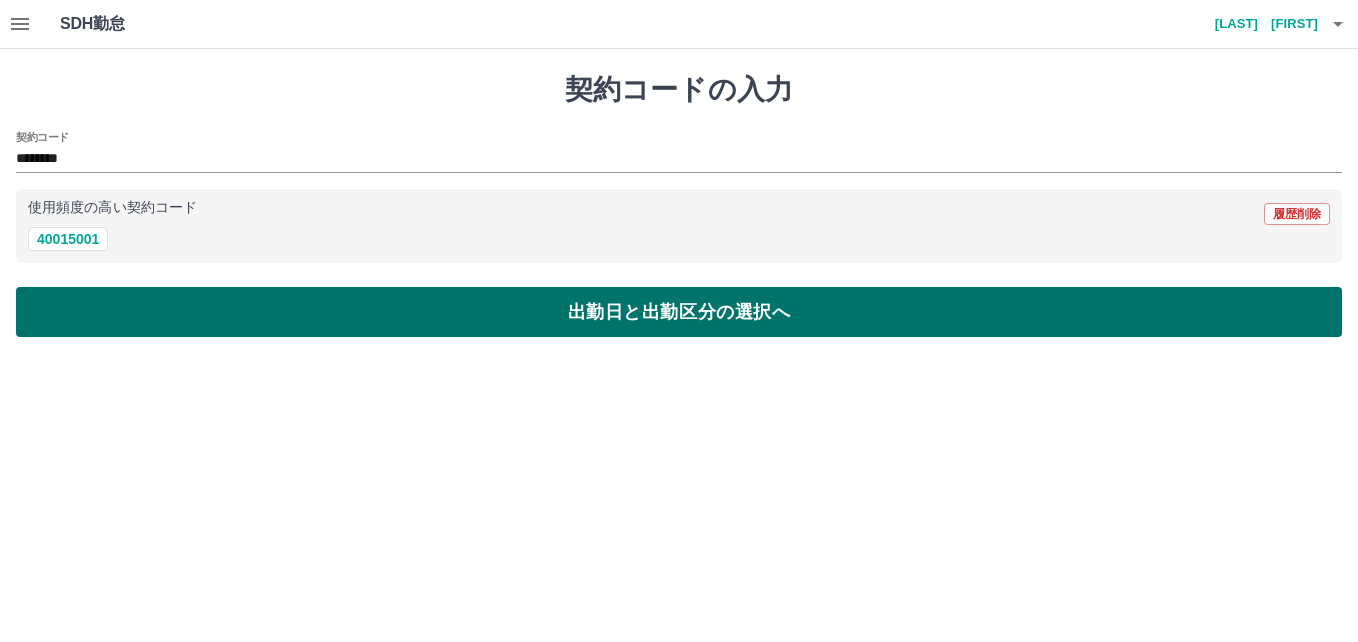 click on "出勤日と出勤区分の選択へ" at bounding box center (679, 312) 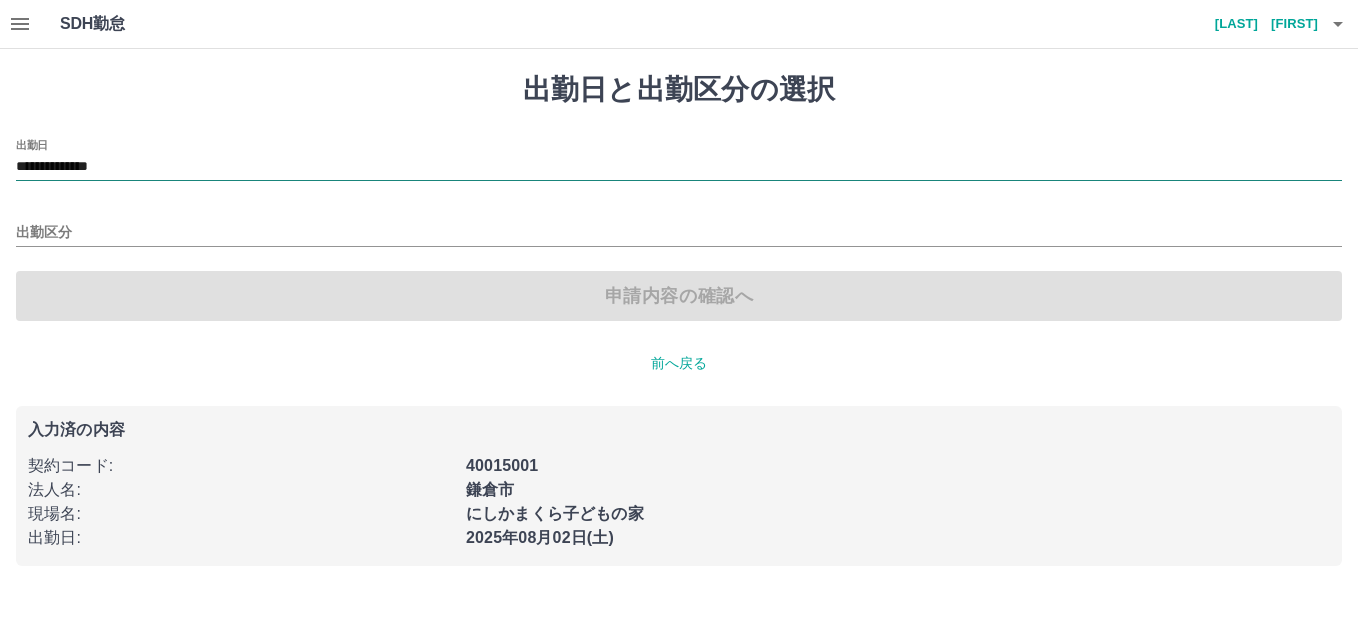 click on "**********" at bounding box center [679, 167] 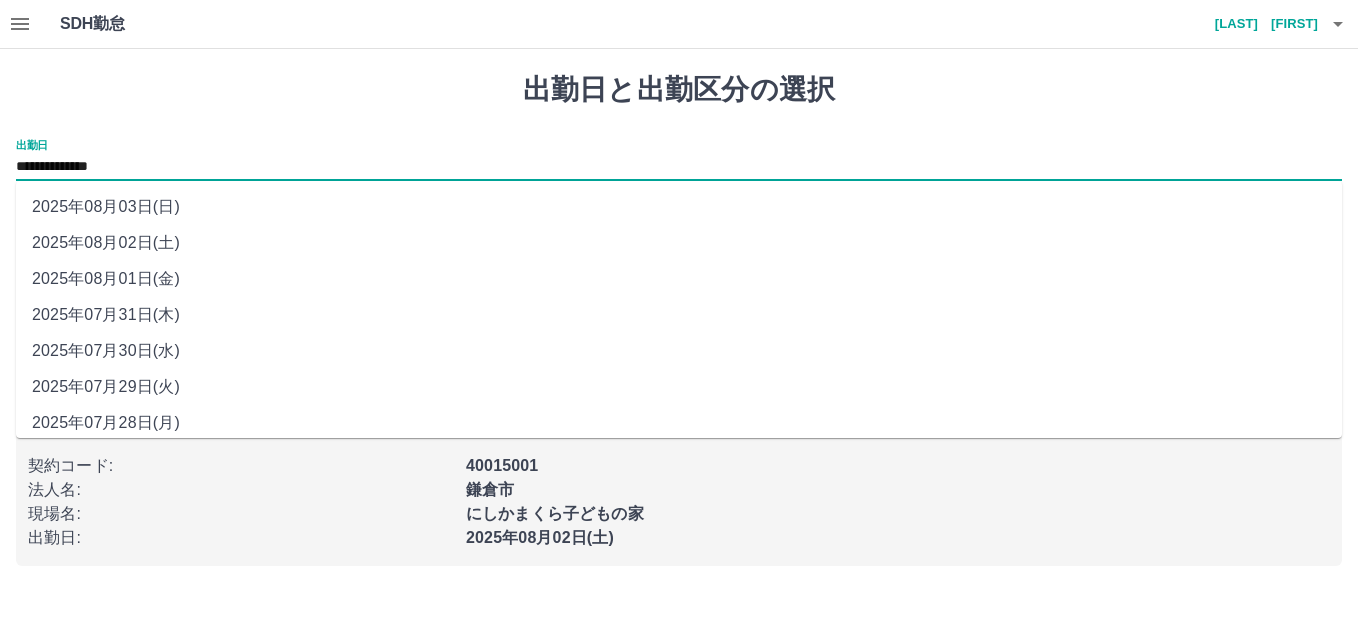 drag, startPoint x: 125, startPoint y: 161, endPoint x: 148, endPoint y: 209, distance: 53.225933 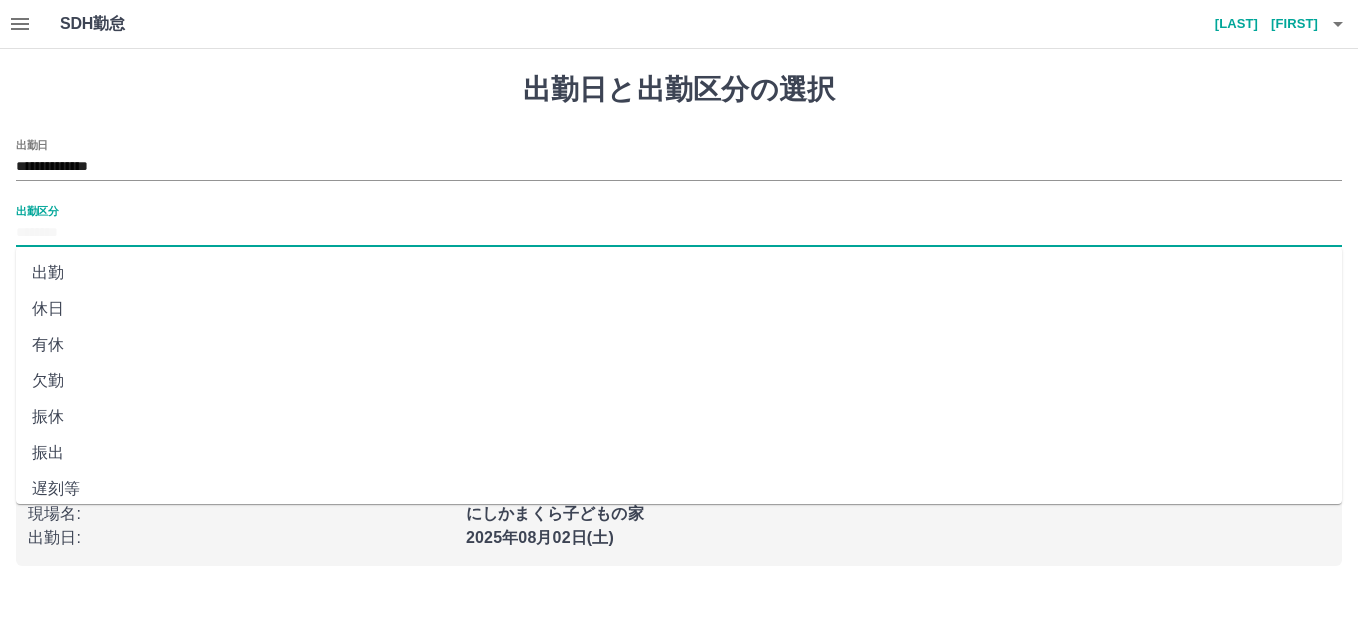 click on "出勤区分" at bounding box center (679, 233) 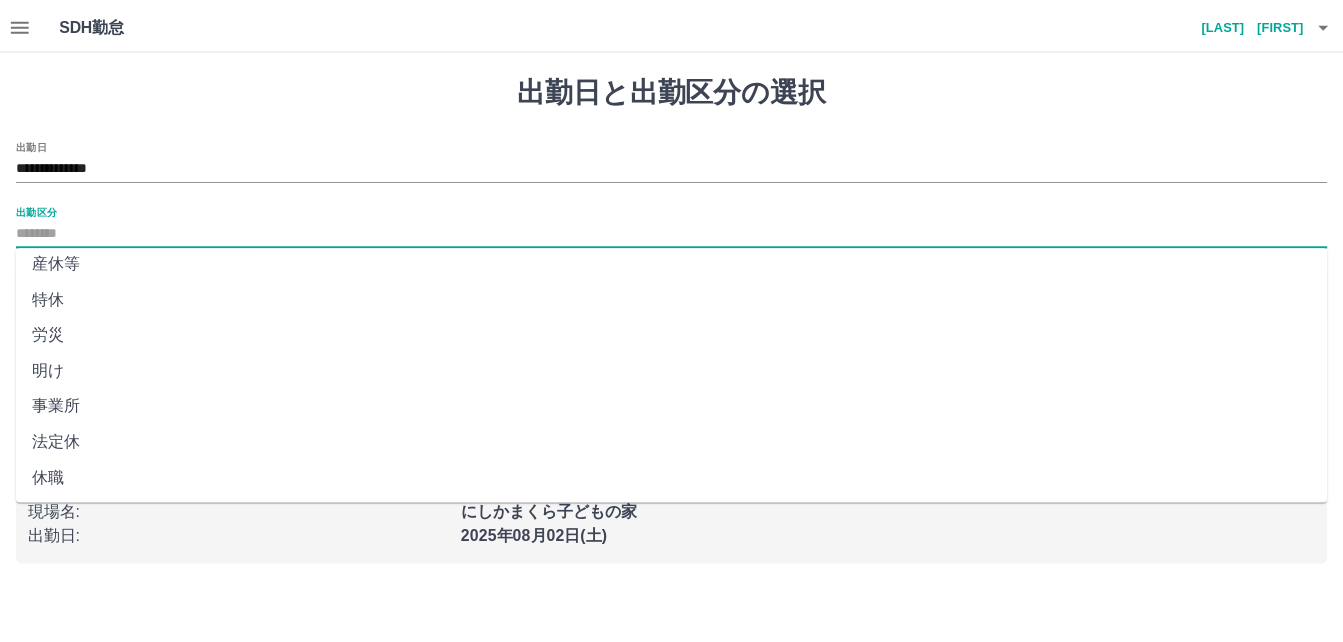 scroll, scrollTop: 407, scrollLeft: 0, axis: vertical 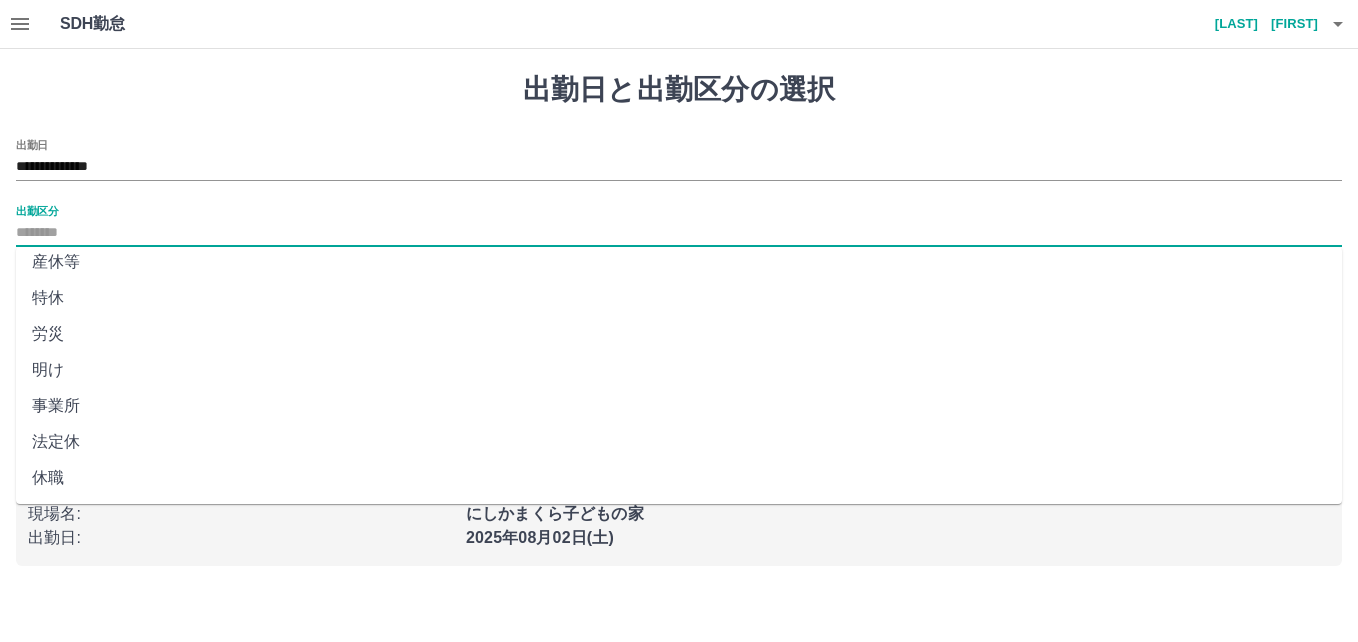 click on "法定休" at bounding box center [679, 442] 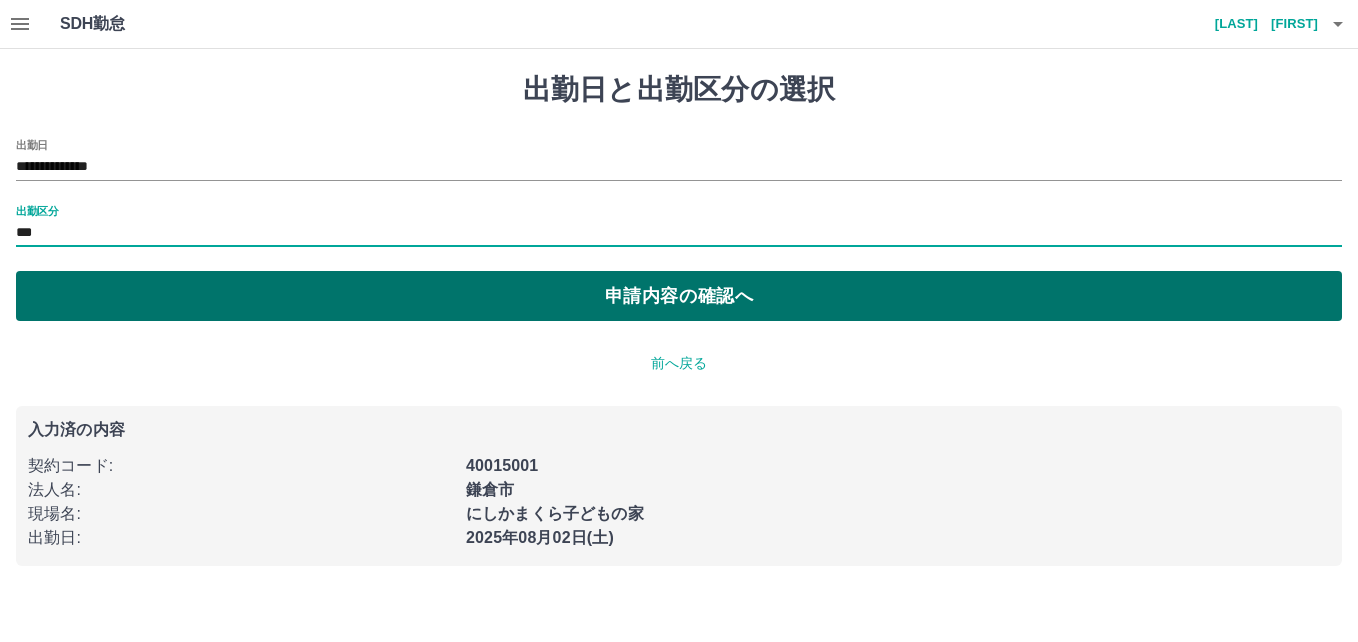 click on "申請内容の確認へ" at bounding box center (679, 296) 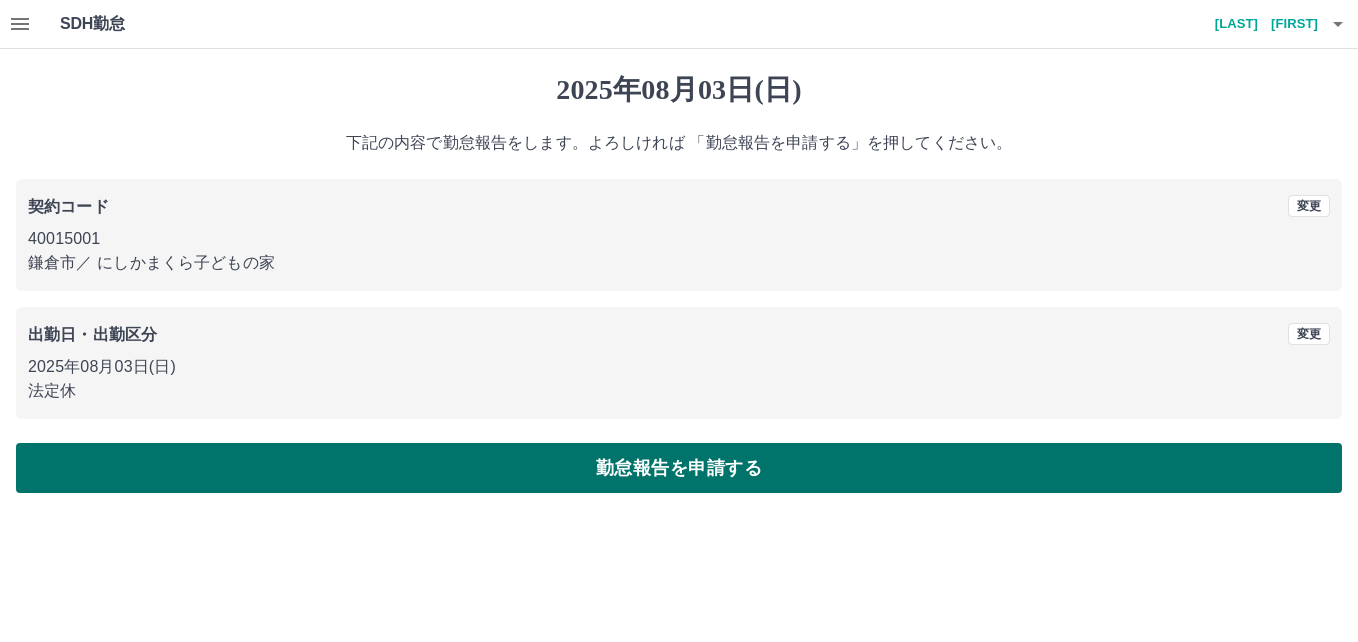 click on "勤怠報告を申請する" at bounding box center (679, 468) 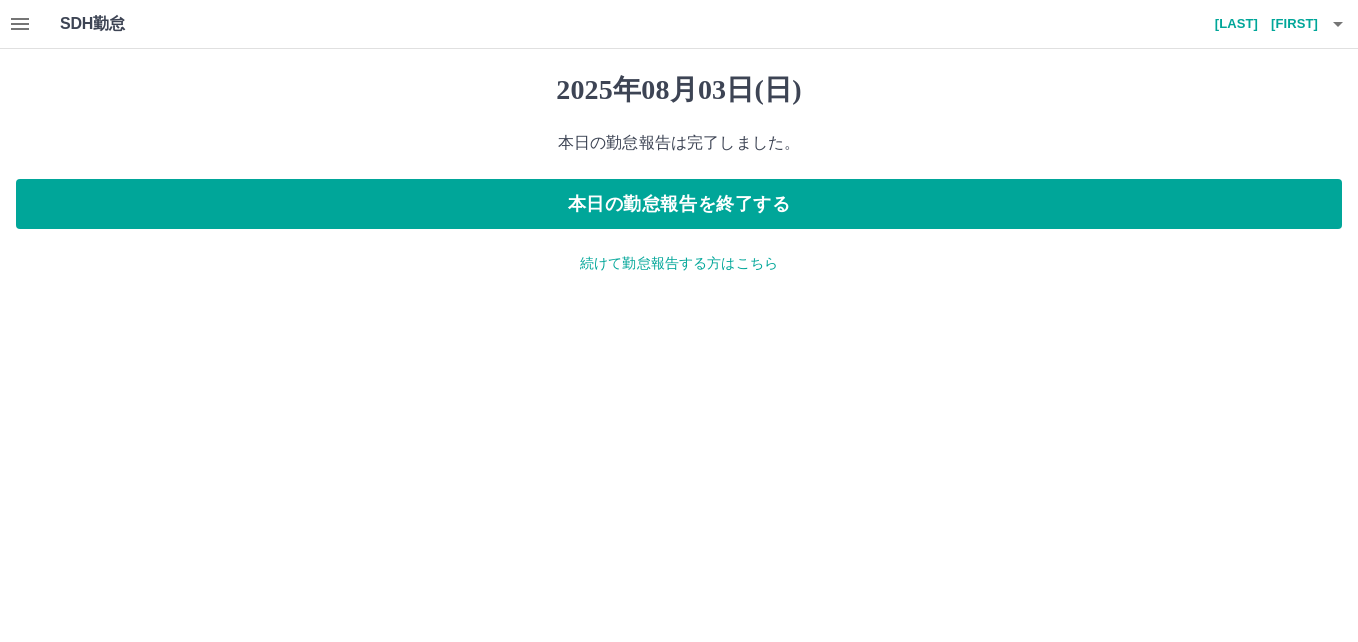 click 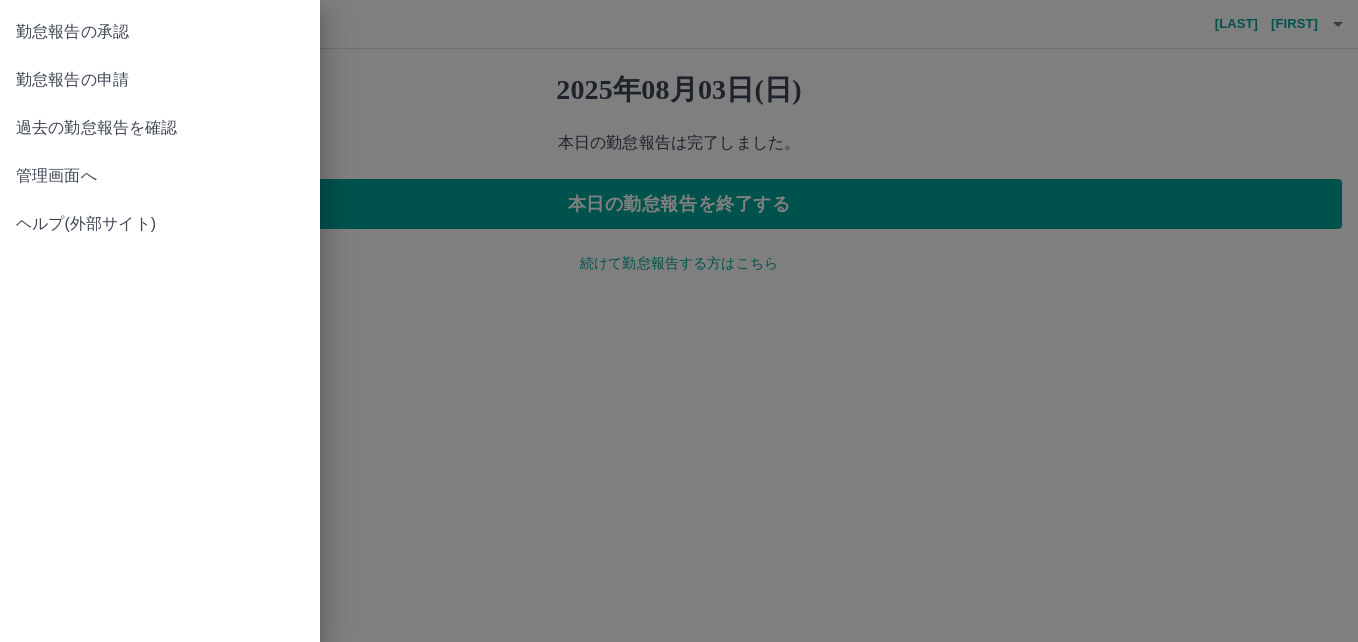 click on "勤怠報告の承認" at bounding box center [160, 32] 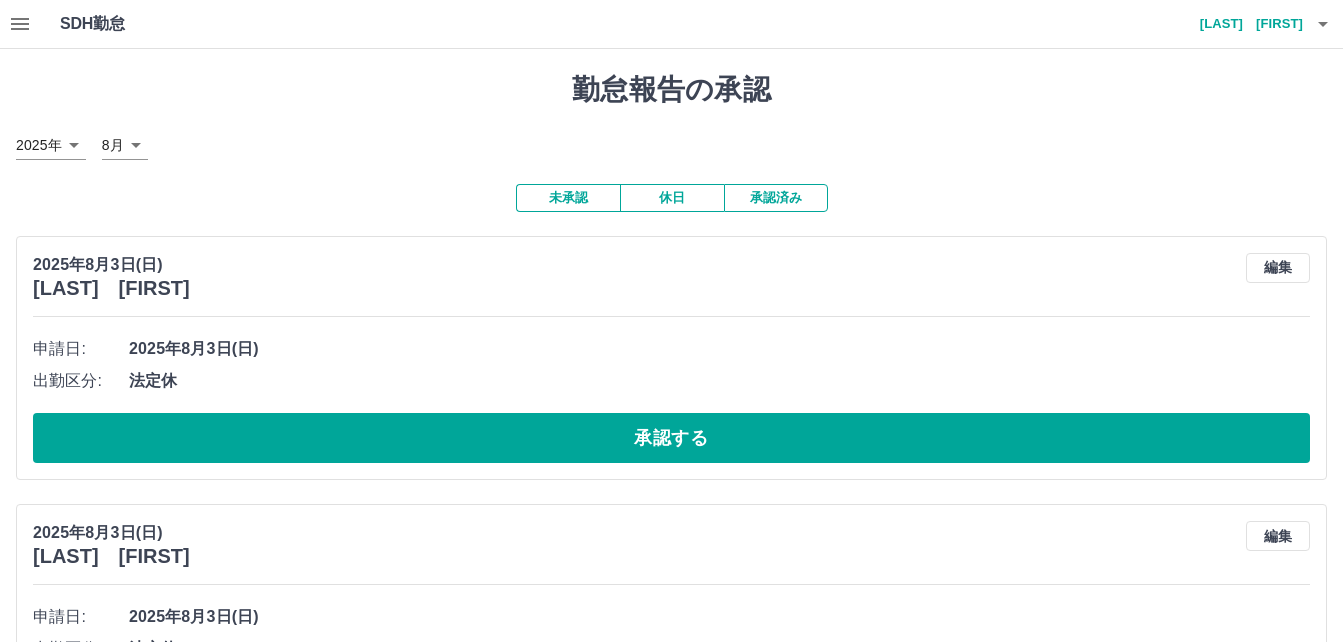 click on "SDH勤怠 [LAST]　[FIRST] 勤怠報告の承認 2025年 **** 8月 * 未承認 休日 承認済み 2025年8月3日(日) [LAST]　[FIRST] 編集 申請日: 2025年8月3日(日) 出勤区分: 法定休 承認する 2025年8月3日(日) [LAST]　[FIRST] 編集 申請日: 2025年8月3日(日) 出勤区分: 法定休 承認する 2025年8月3日(日) [LAST]　[FIRST] 編集 申請日: 2025年8月3日(日) 出勤区分: 法定休 承認する 2025年8月2日(土) [LAST]　[FIRST] 編集 申請日: 2025年8月2日(土) 出勤区分: 休日 承認する 2025年8月2日(土) [LAST]　[FIRST] 編集 申請日: 2025年8月2日(土) 出勤区分: 休日 承認する 2025年8月2日(土) [LAST]　[FIRST] 編集 申請日: 2025年8月2日(土) 出勤区分: 出勤 始業時刻: 07:30 終業時刻: 12:30 休憩時間: 0分 コメント: 所定開始: 07:30 所定終業: 12:30 所定休憩: 00:00 所定内: 5時間0分 所定外: 0分 承認する 2025年8月2日(土) [LAST]　[FIRST] 編集 申請日: 2025年8月2日(土) 出勤" at bounding box center (671, 4903) 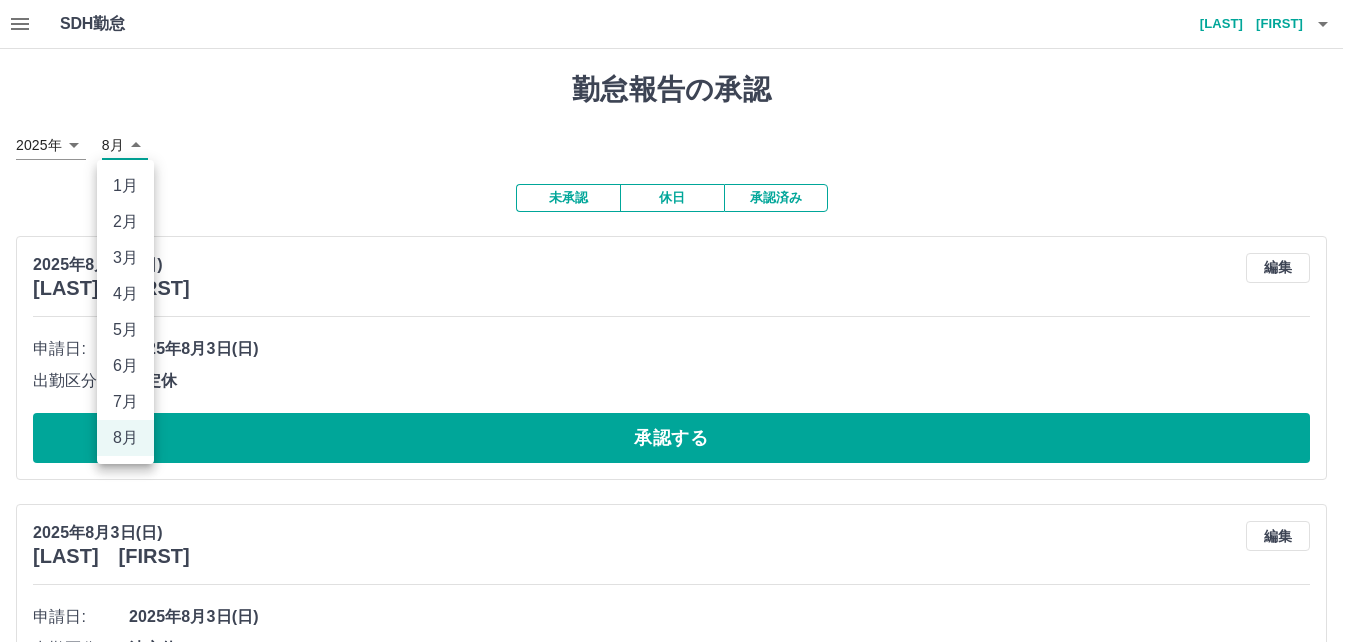 click on "7月" at bounding box center (125, 402) 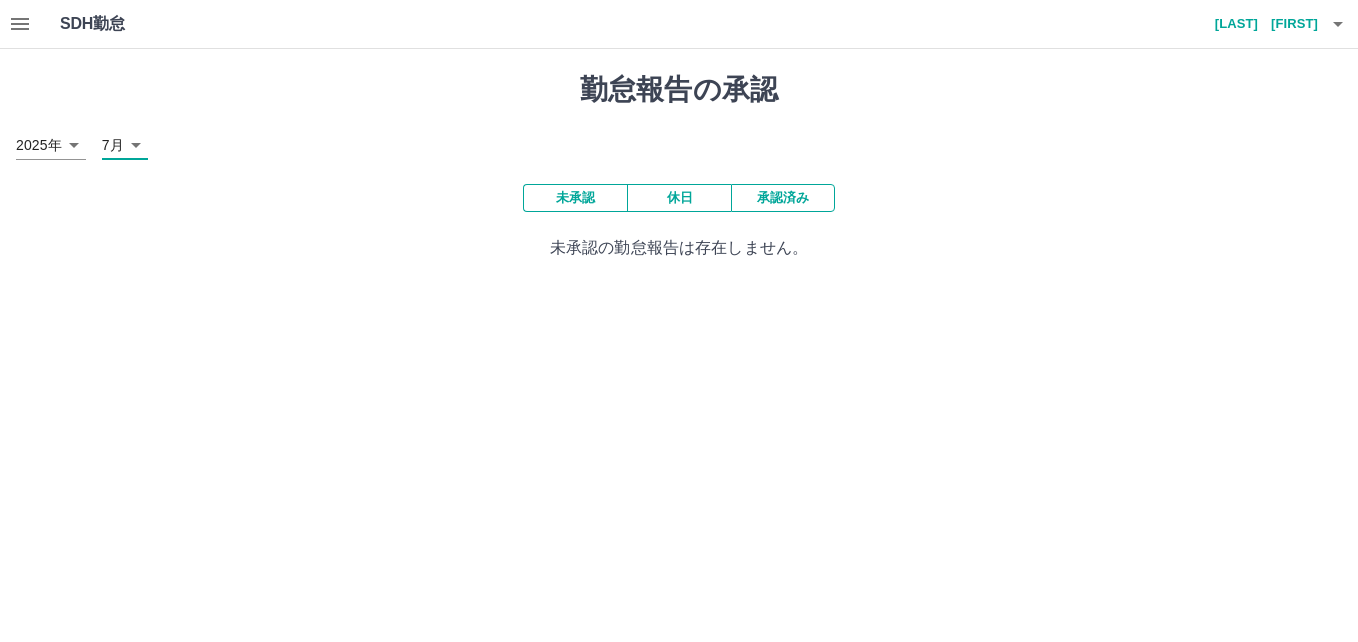 click on "未承認" at bounding box center (575, 198) 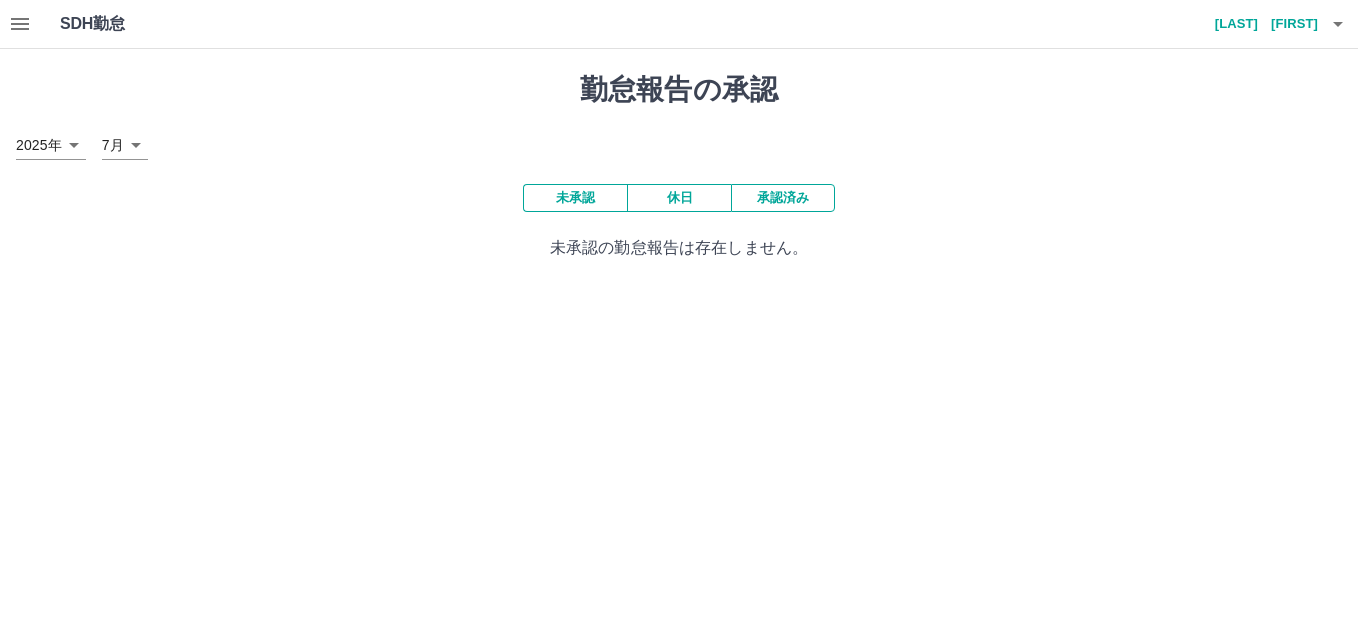 click on "SDH勤怠 [LAST]　[FIRST] 勤怠報告の承認 2025年 **** 7月 * 未承認 休日 承認済み 未承認の勤怠報告は存在しません。 SDH勤怠" at bounding box center (679, 142) 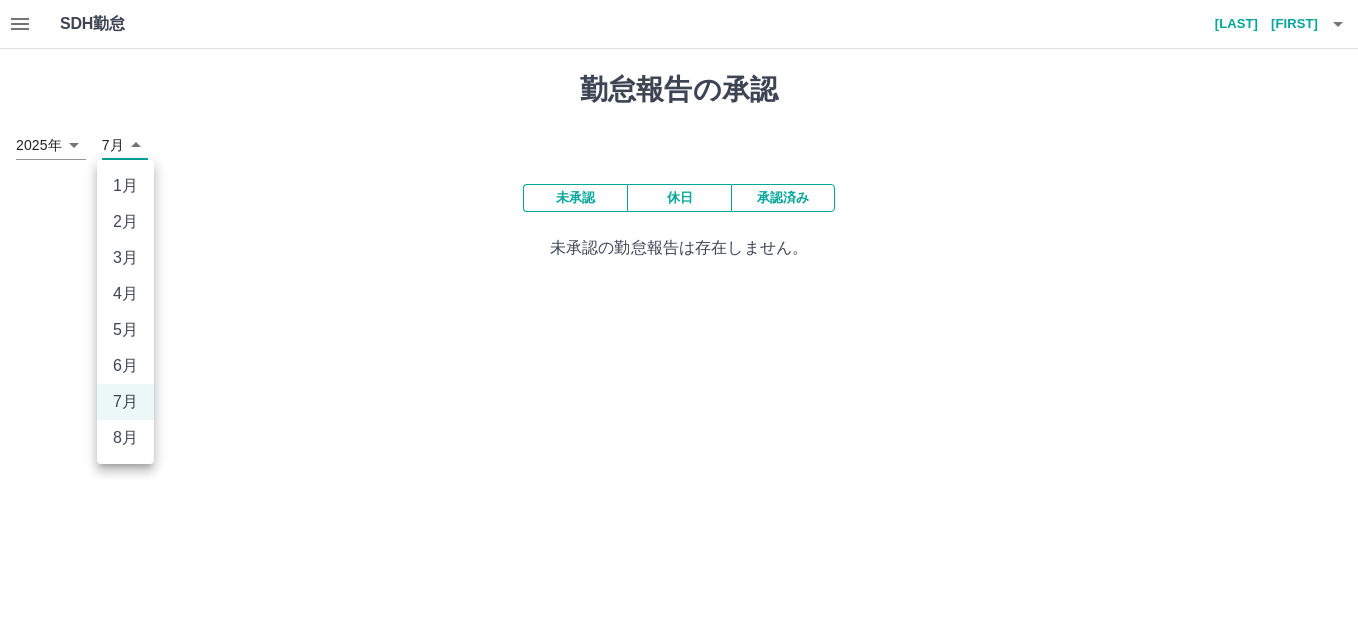 click at bounding box center [679, 321] 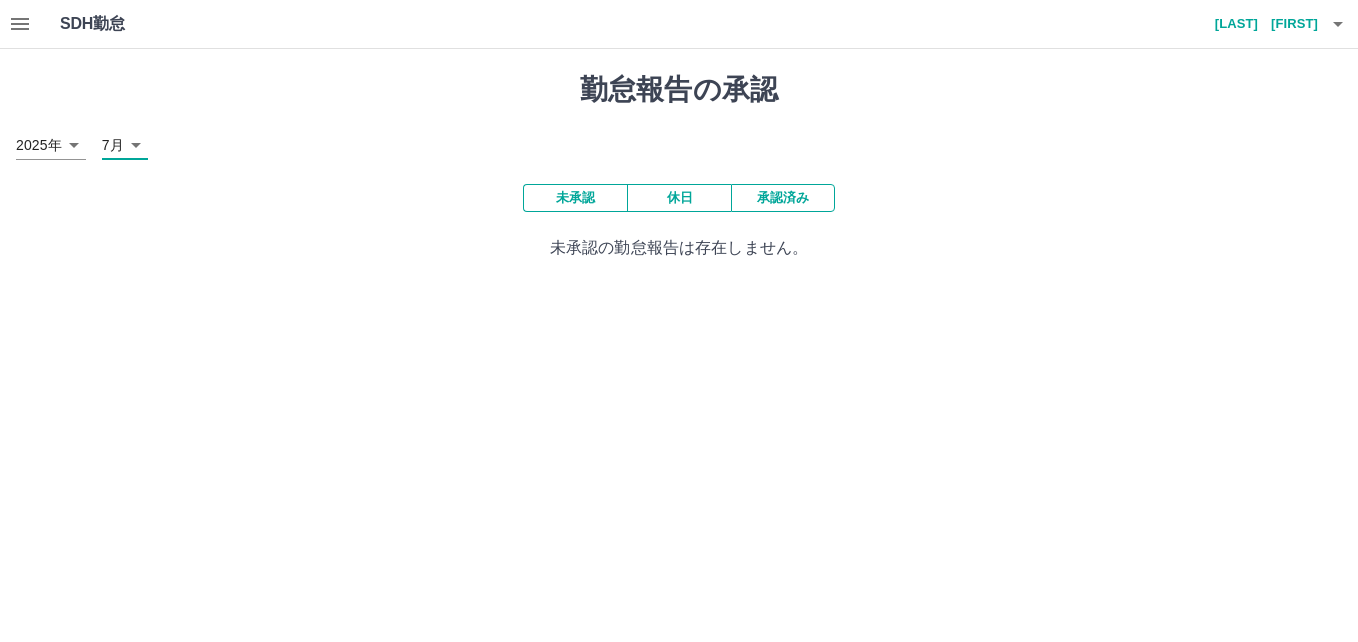 click on "SDH勤怠 [LAST]　[FIRST] 勤怠報告の承認 2025年 **** 7月 * 未承認 休日 承認済み 未承認の勤怠報告は存在しません。 SDH勤怠" at bounding box center (679, 142) 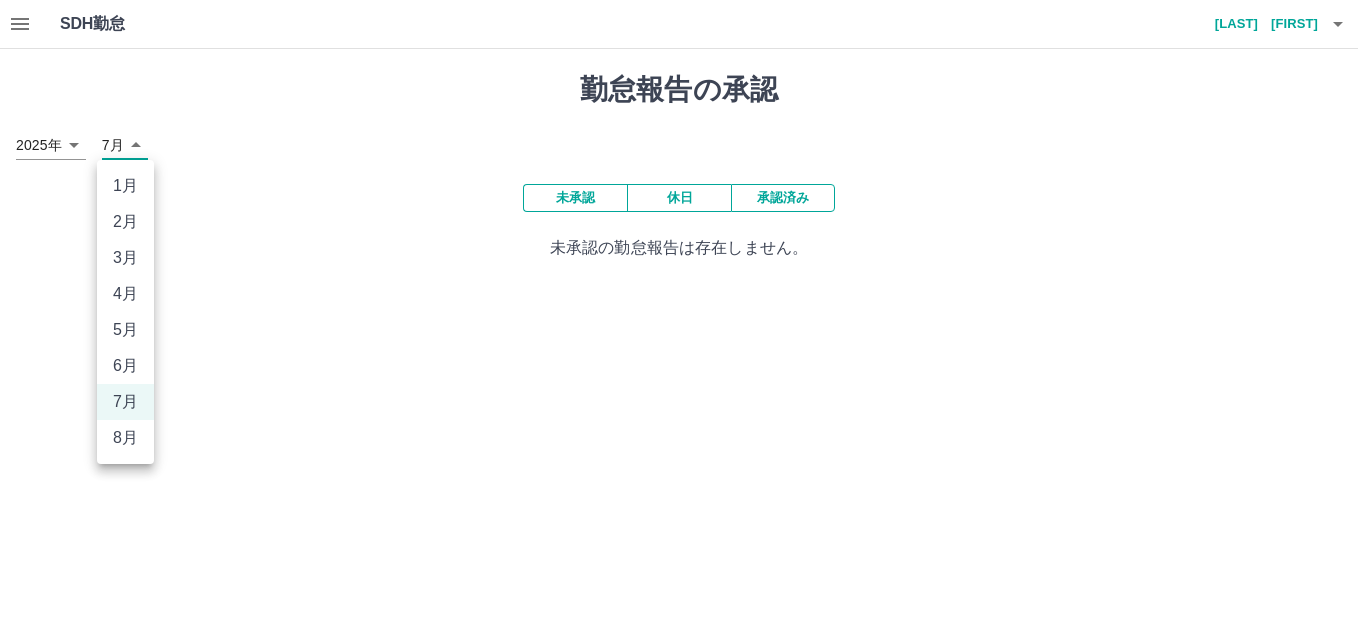 click on "8月" at bounding box center (125, 438) 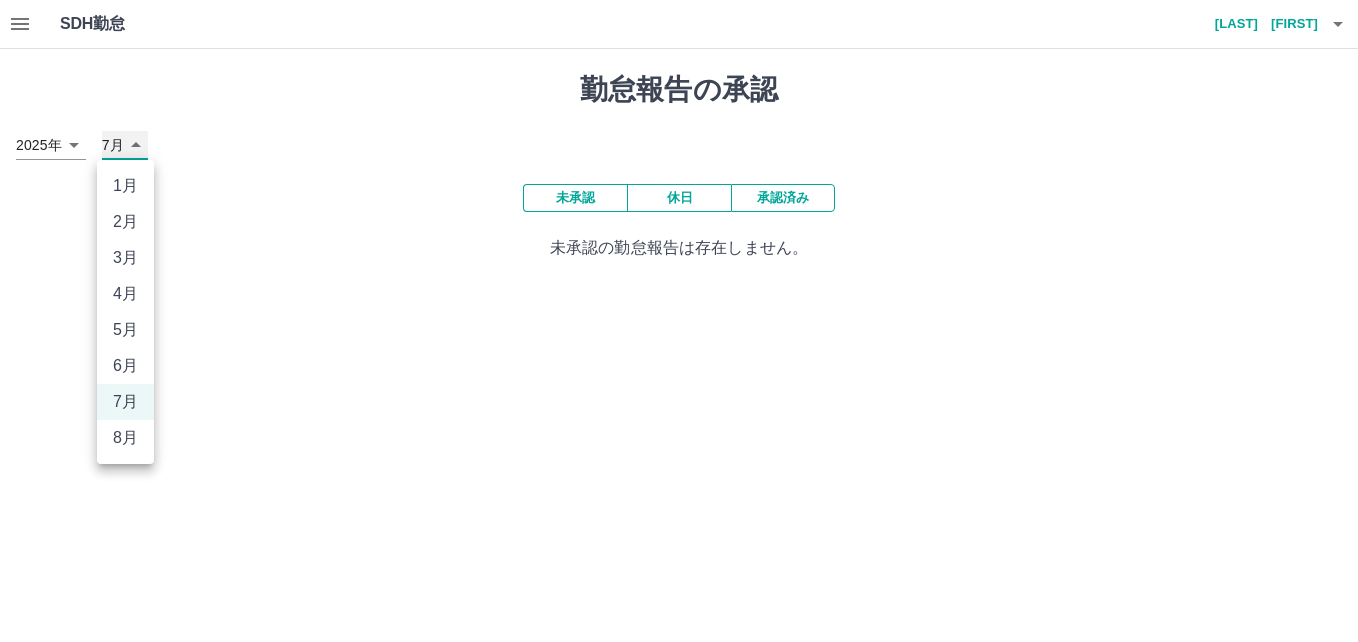 type on "*" 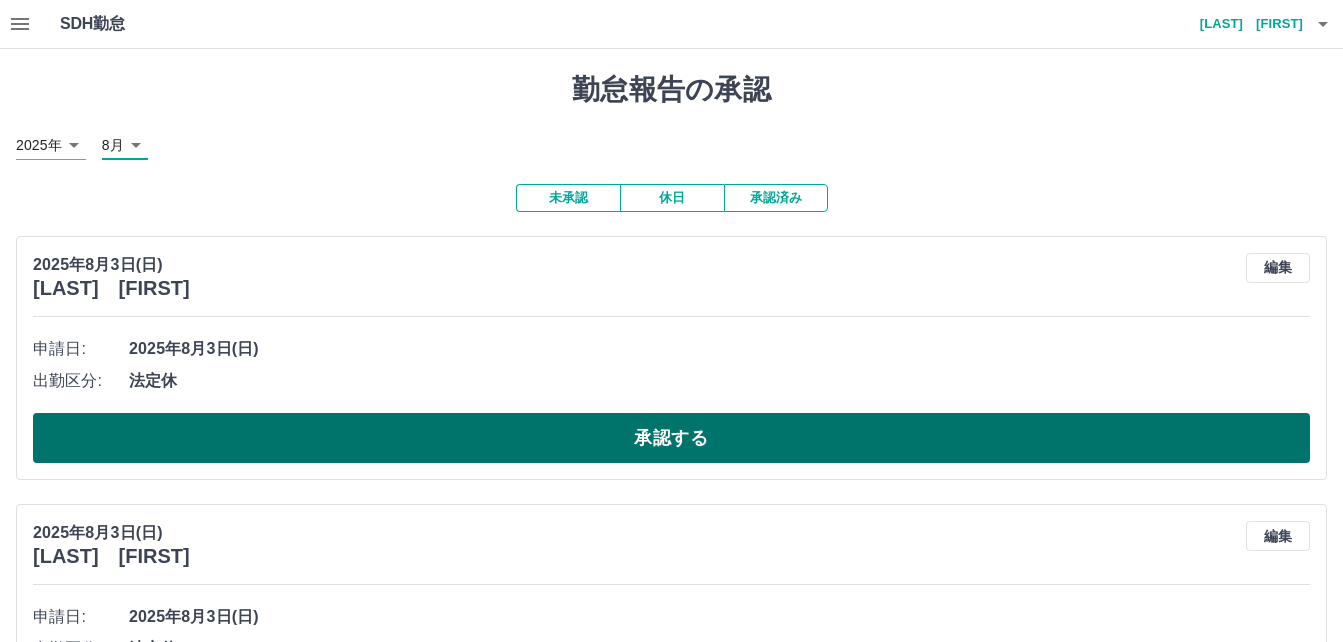 click on "承認する" at bounding box center (671, 438) 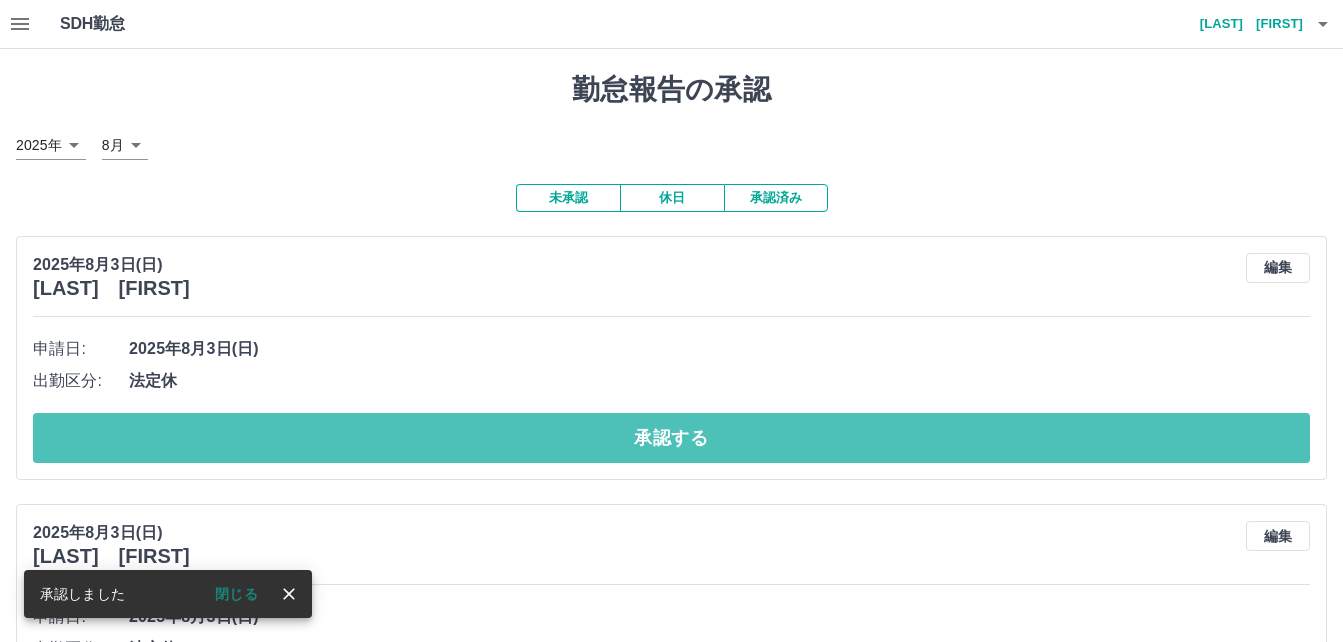 click on "承認する" at bounding box center (671, 438) 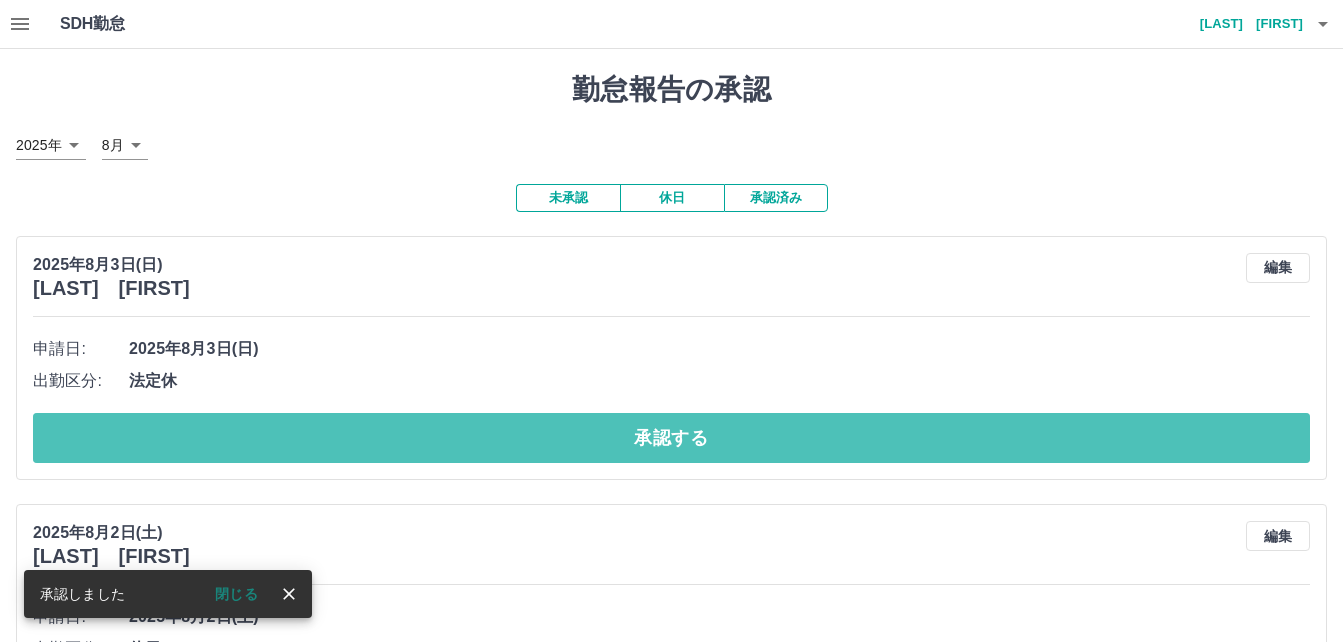 click on "承認する" at bounding box center [671, 438] 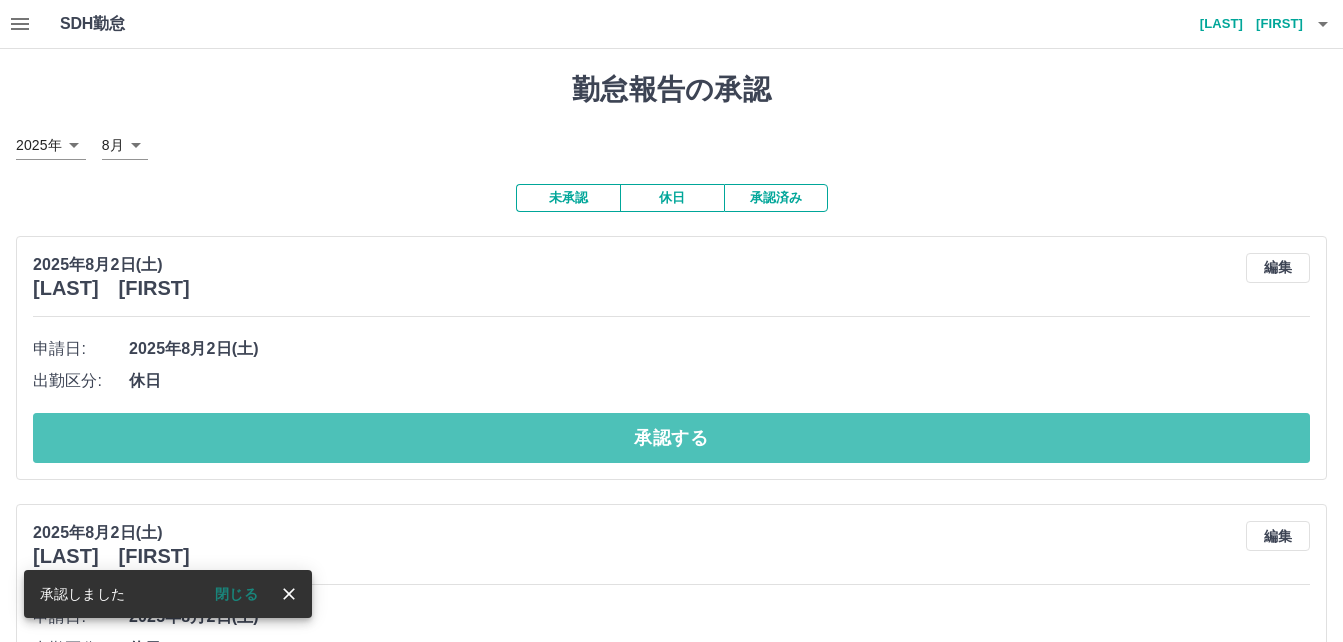click on "承認する" at bounding box center (671, 438) 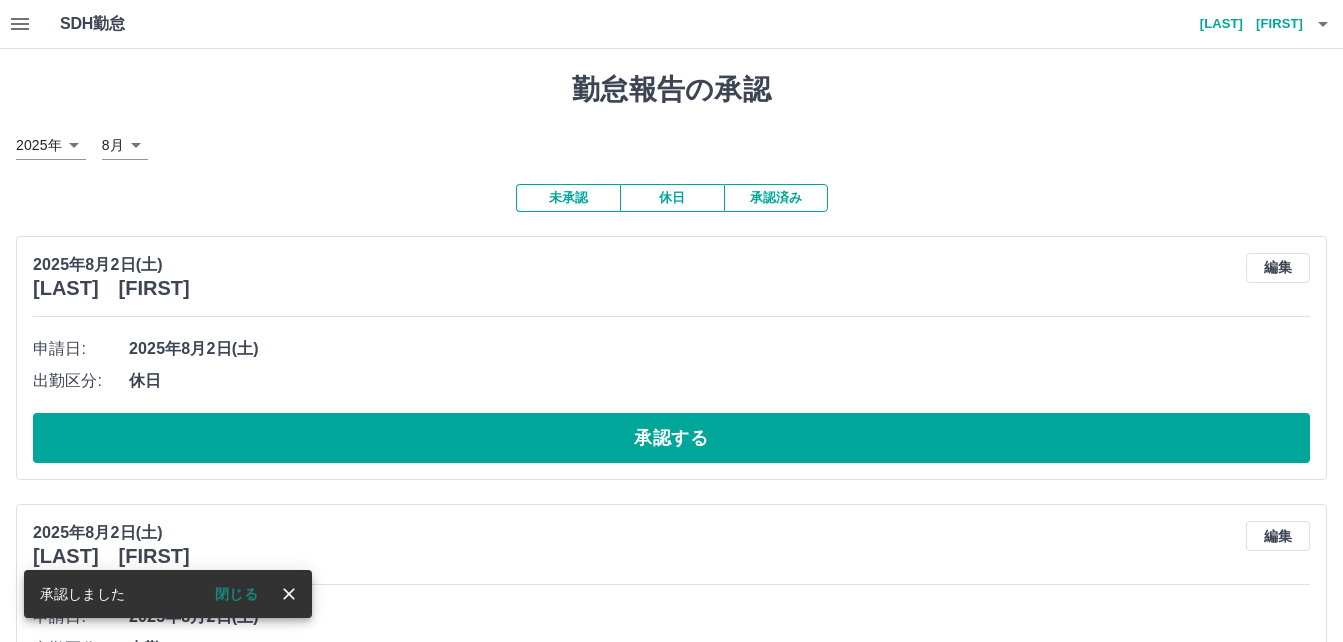 click on "承認する" at bounding box center [671, 438] 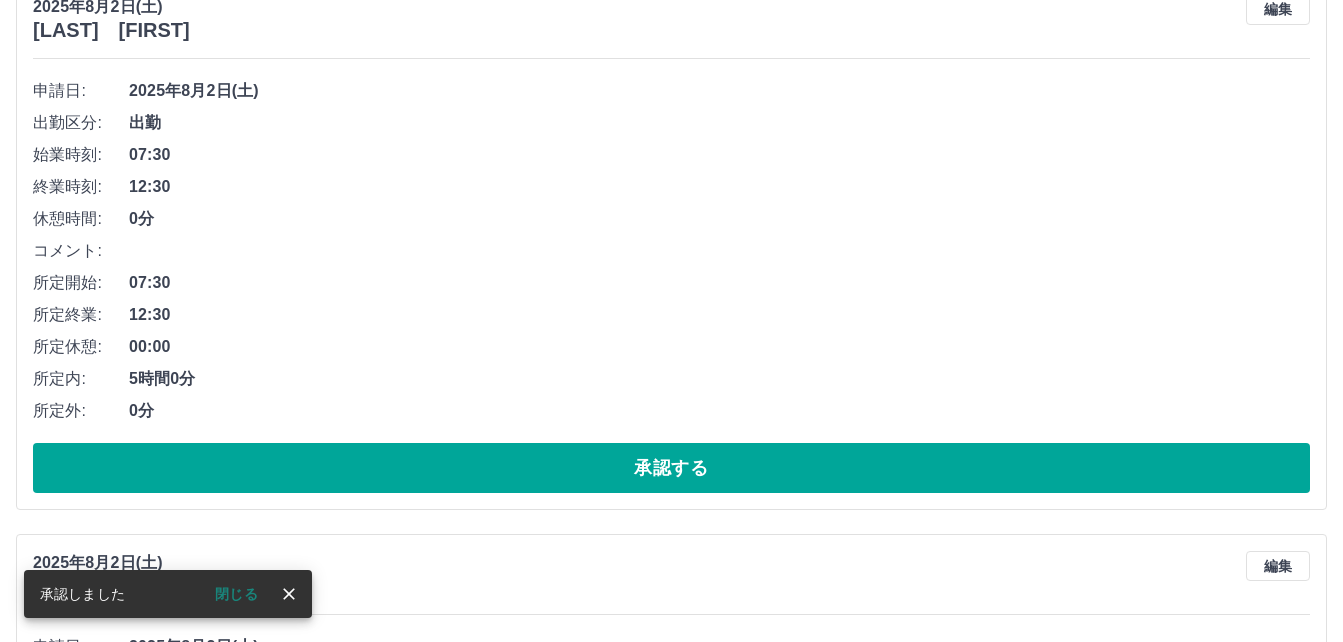 scroll, scrollTop: 300, scrollLeft: 0, axis: vertical 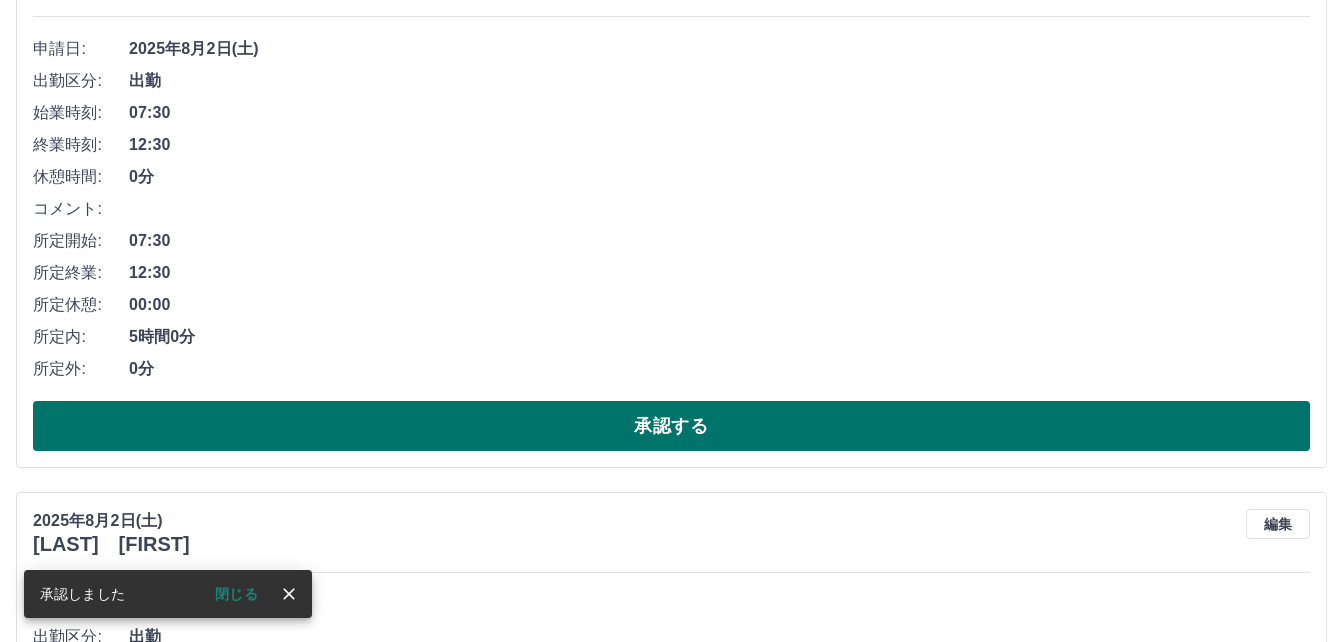 click on "承認する" at bounding box center (671, 426) 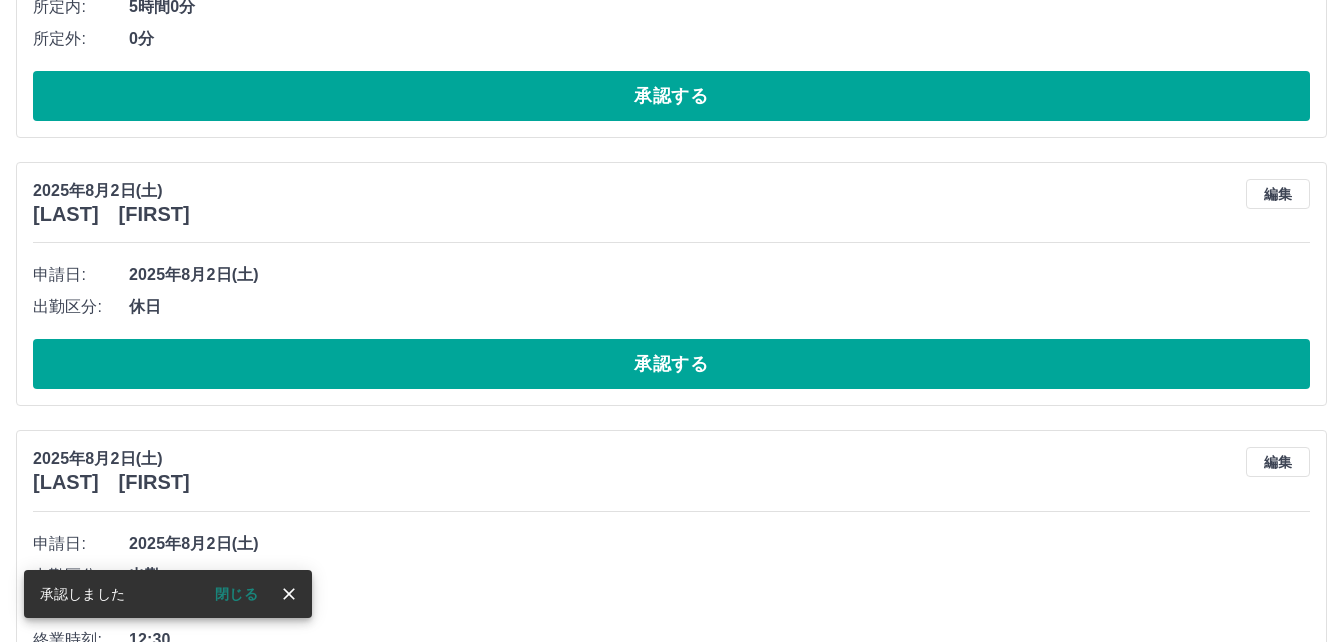 scroll, scrollTop: 700, scrollLeft: 0, axis: vertical 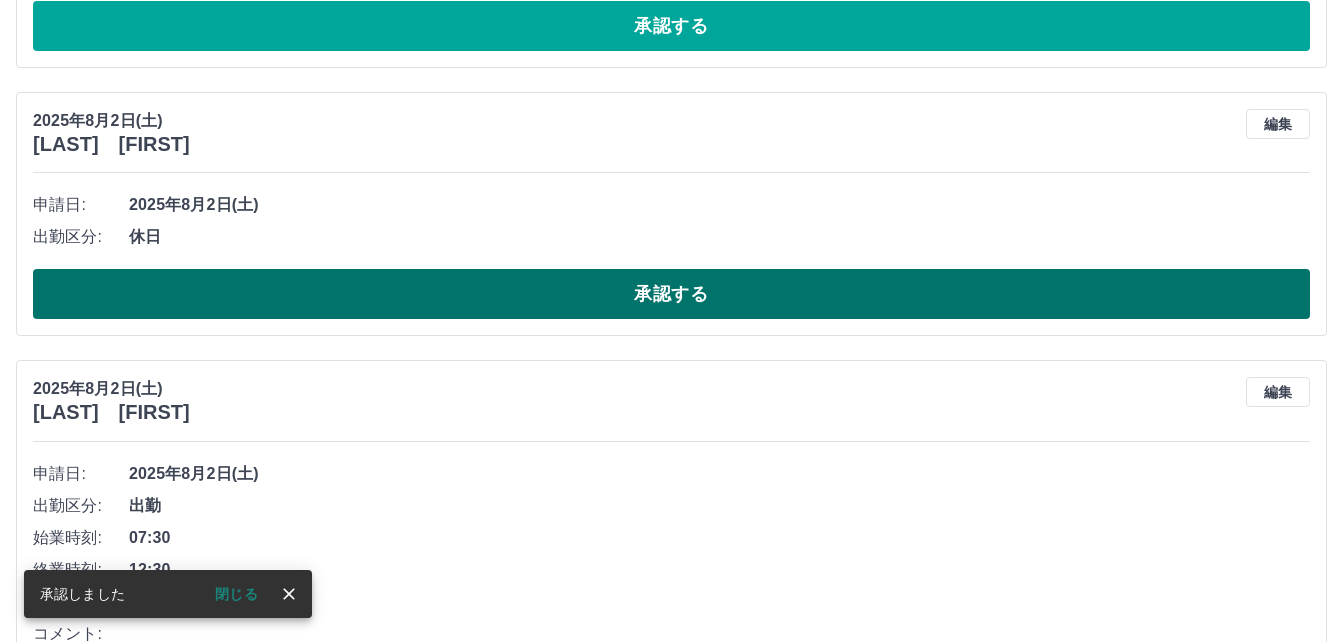 click on "承認する" at bounding box center [671, 294] 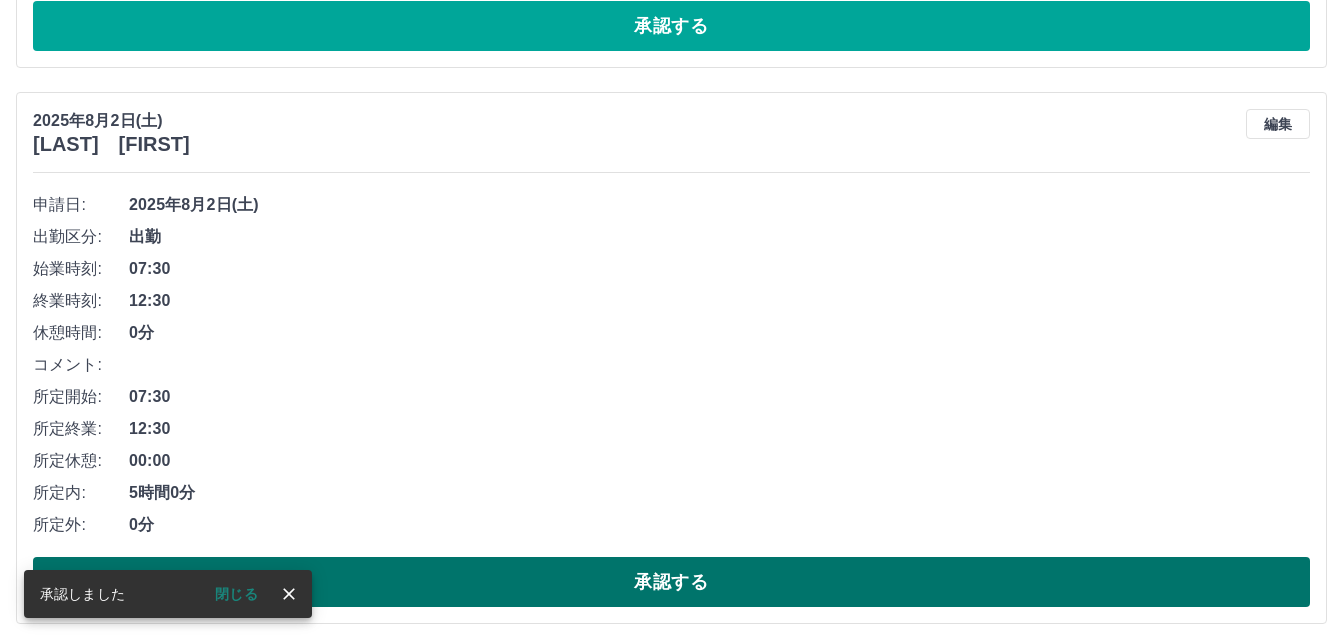 click on "承認する" at bounding box center [671, 582] 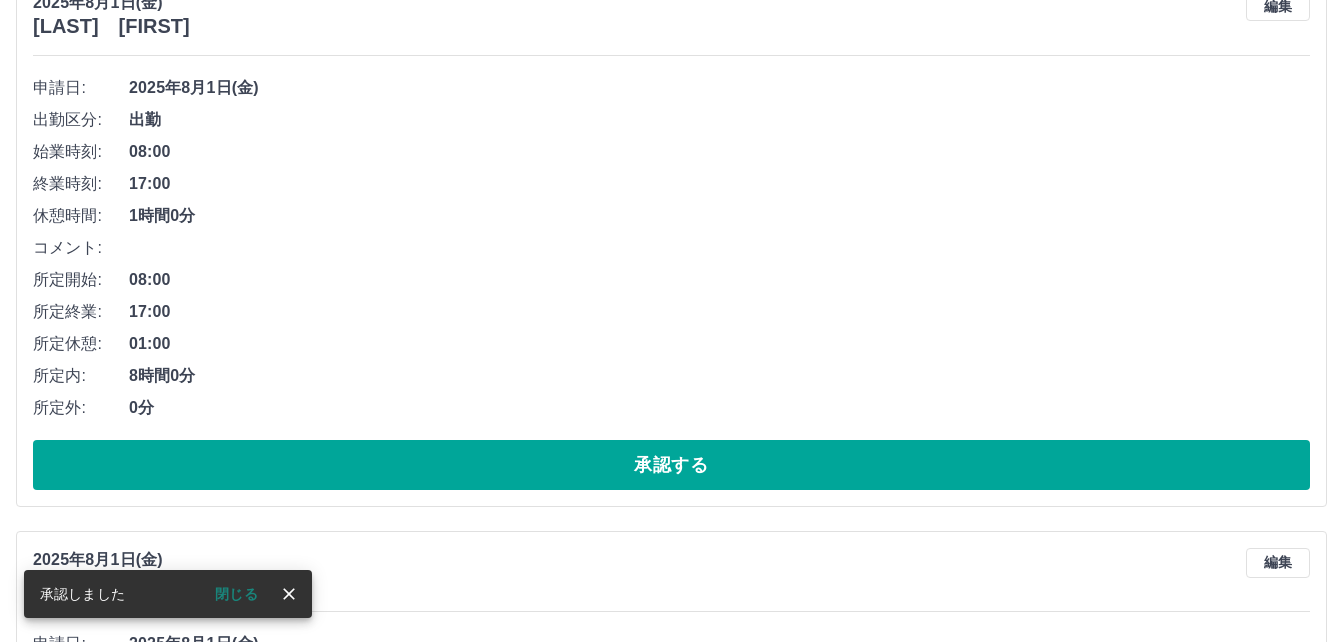 scroll, scrollTop: 1400, scrollLeft: 0, axis: vertical 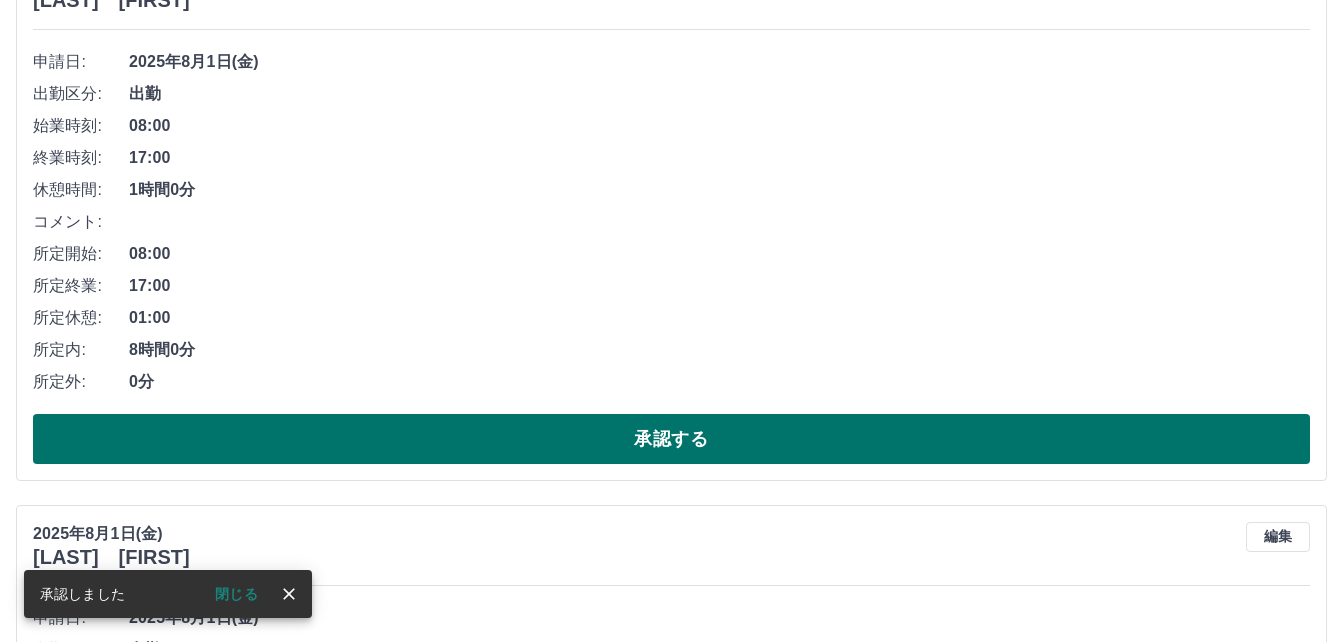 click on "承認する" at bounding box center (671, 439) 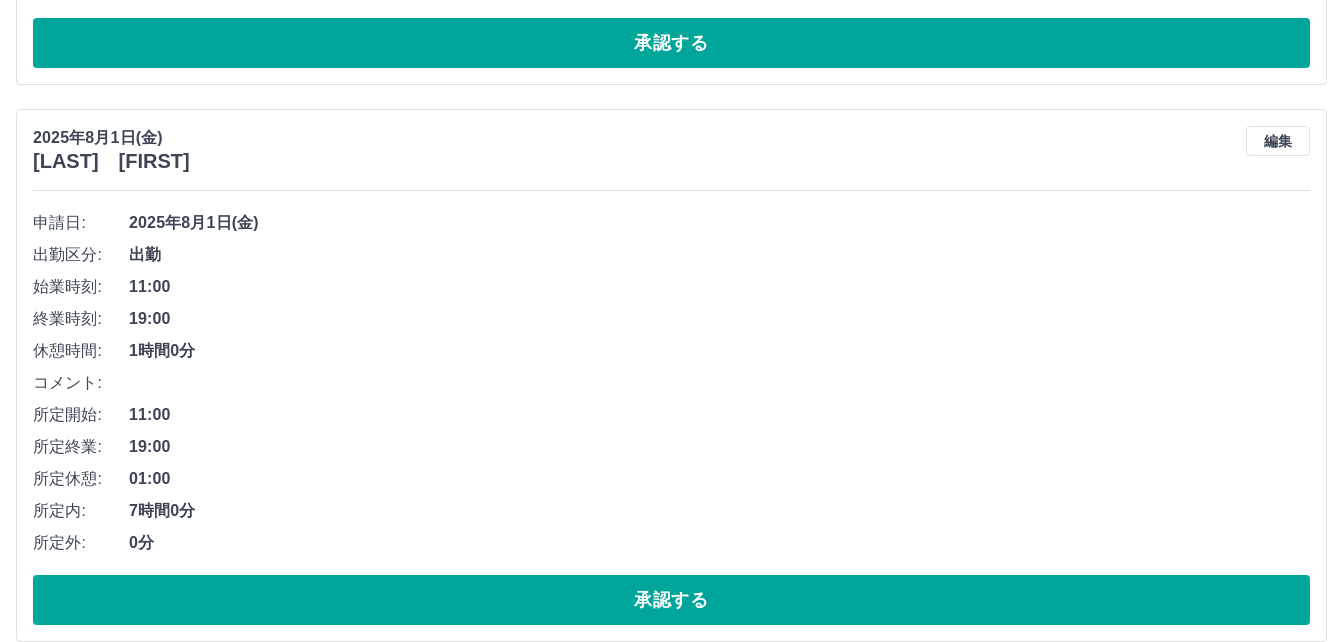 scroll, scrollTop: 1343, scrollLeft: 0, axis: vertical 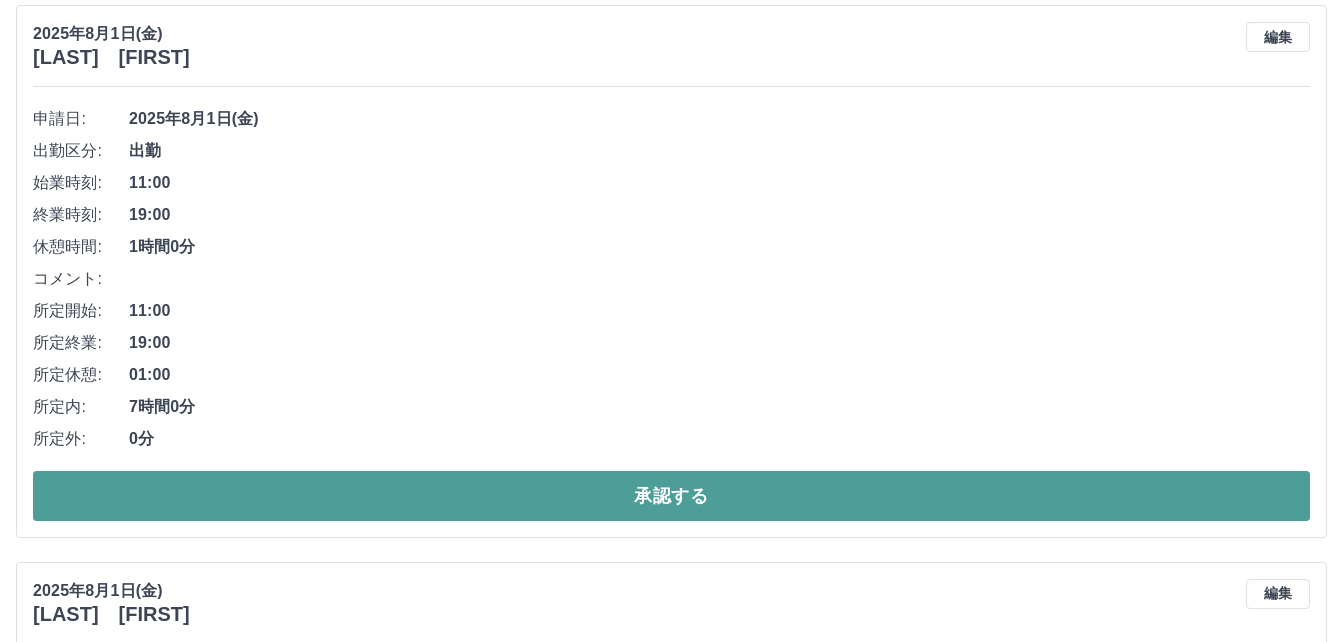 click on "承認する" at bounding box center (671, 496) 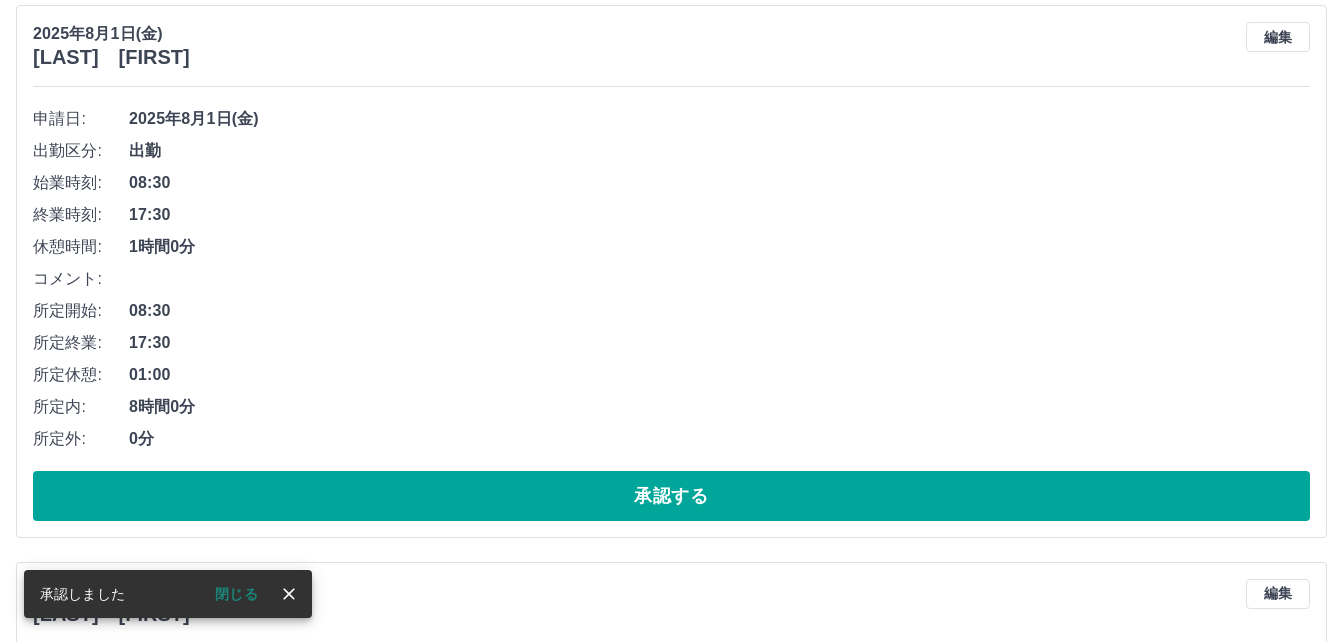 scroll, scrollTop: 786, scrollLeft: 0, axis: vertical 